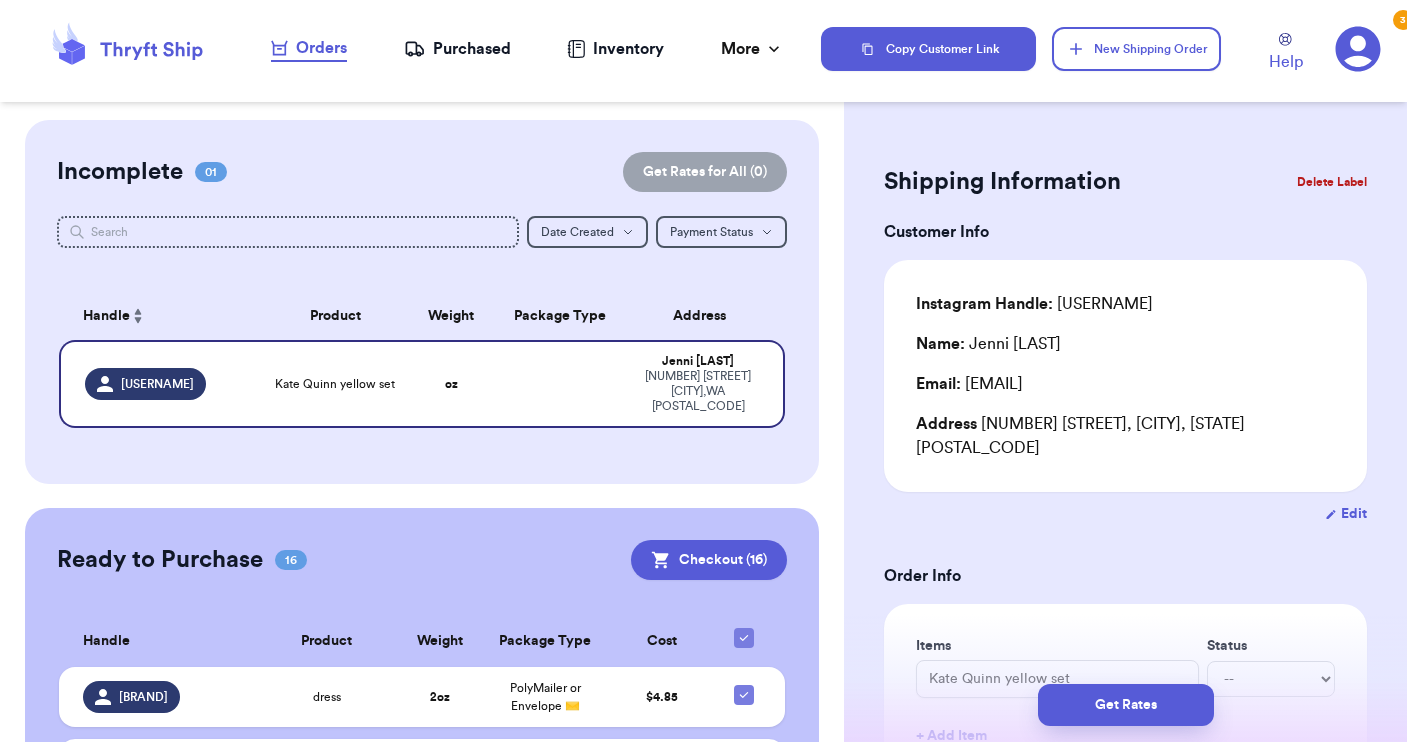 scroll, scrollTop: 0, scrollLeft: 0, axis: both 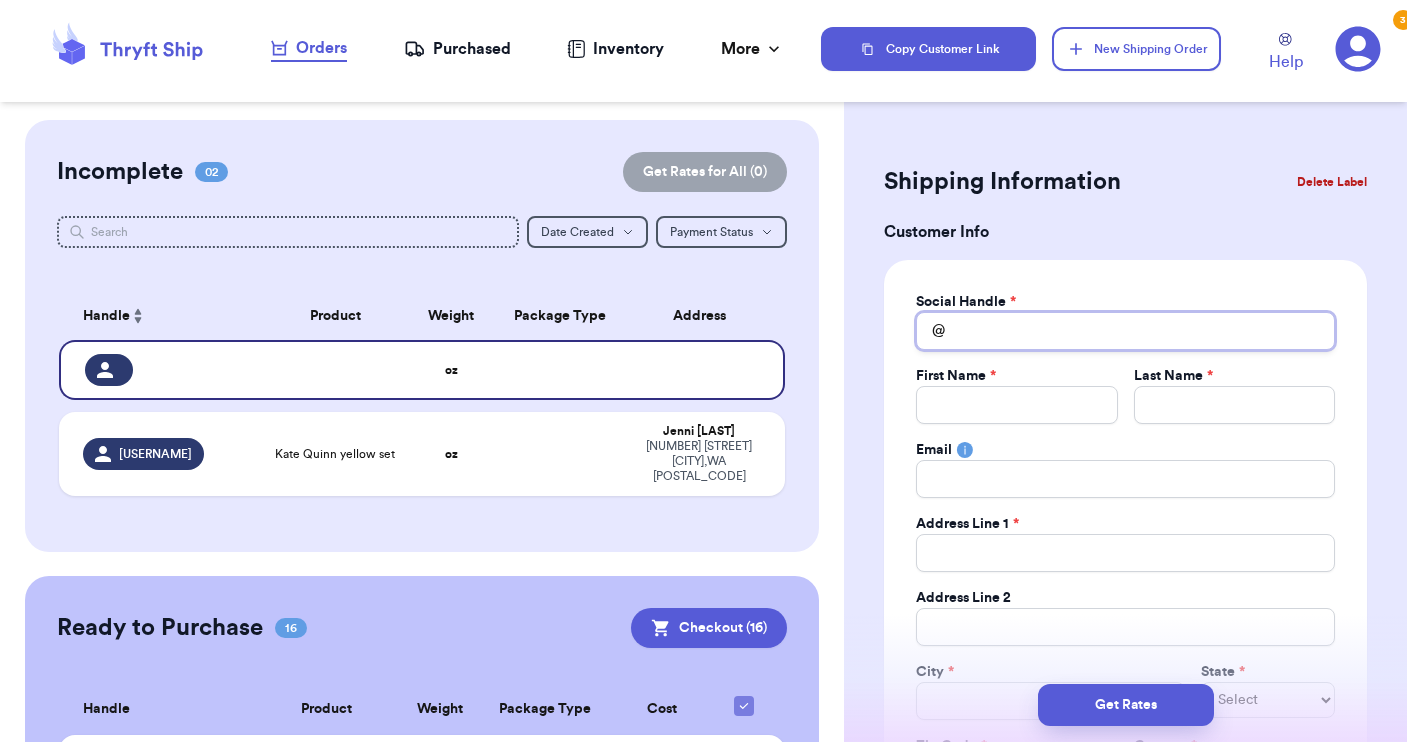 click on "Total Amount Paid" at bounding box center (1125, 331) 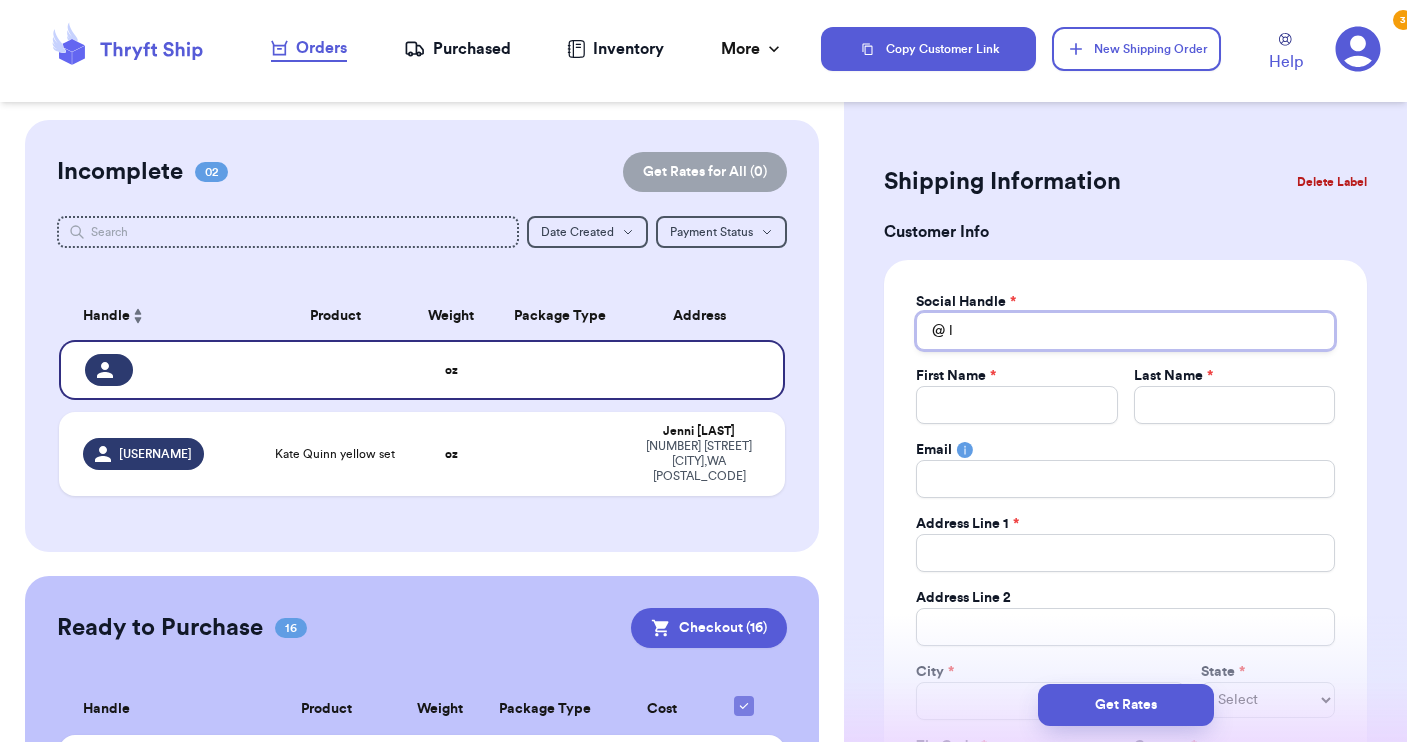 type 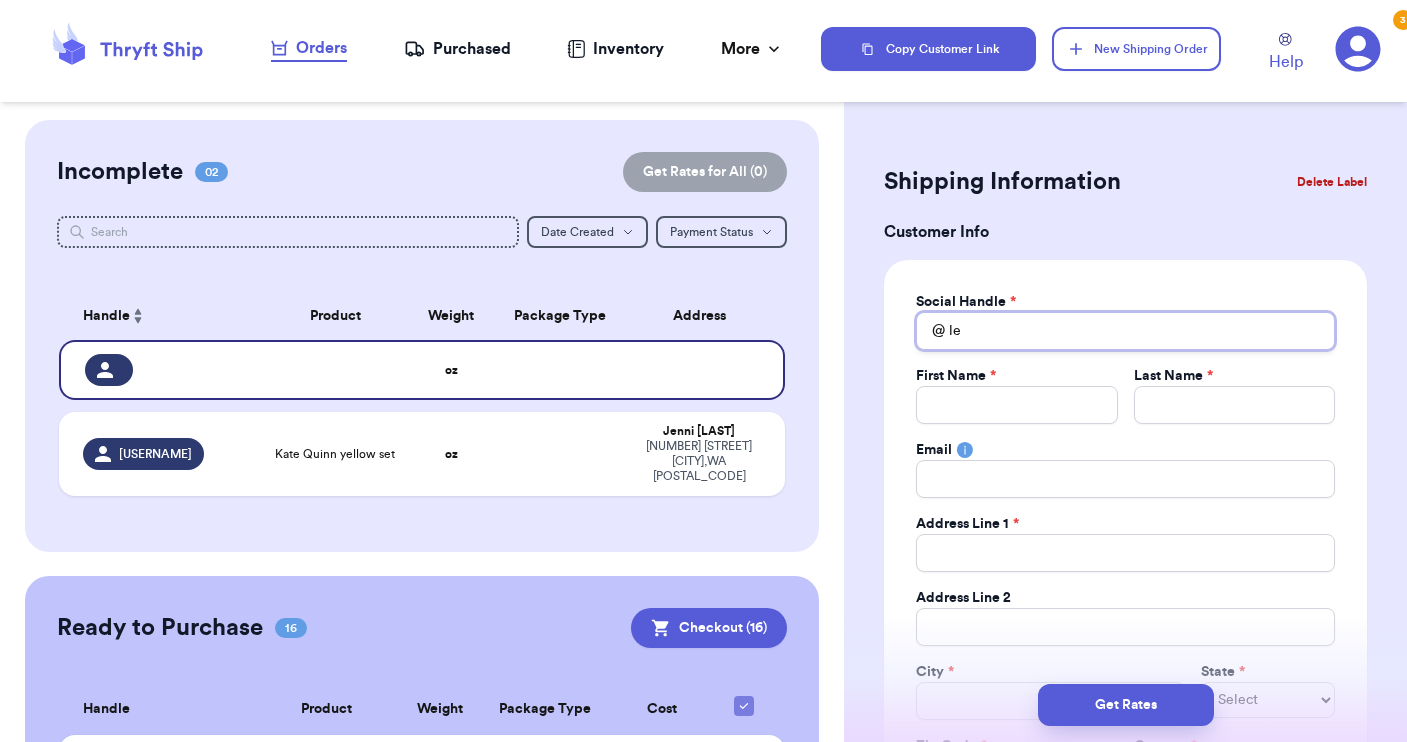 type 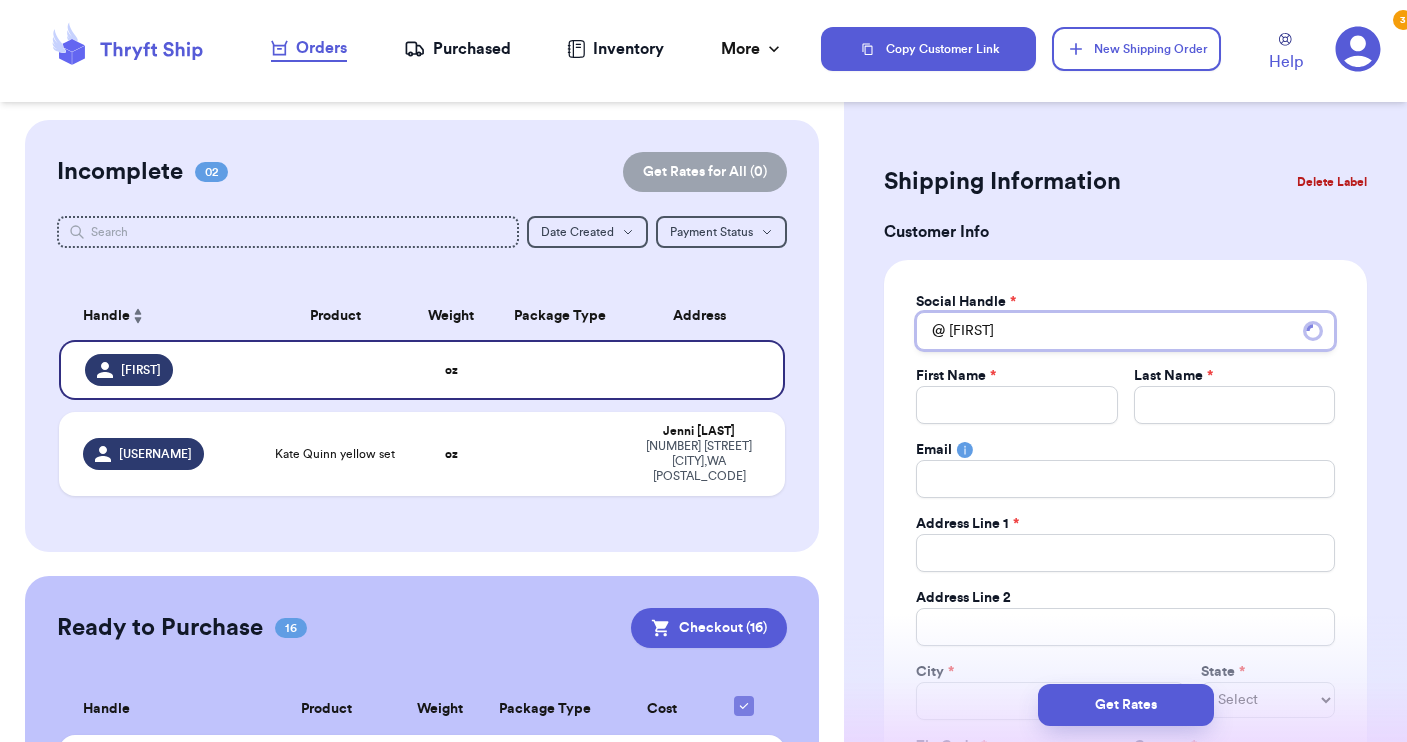 type 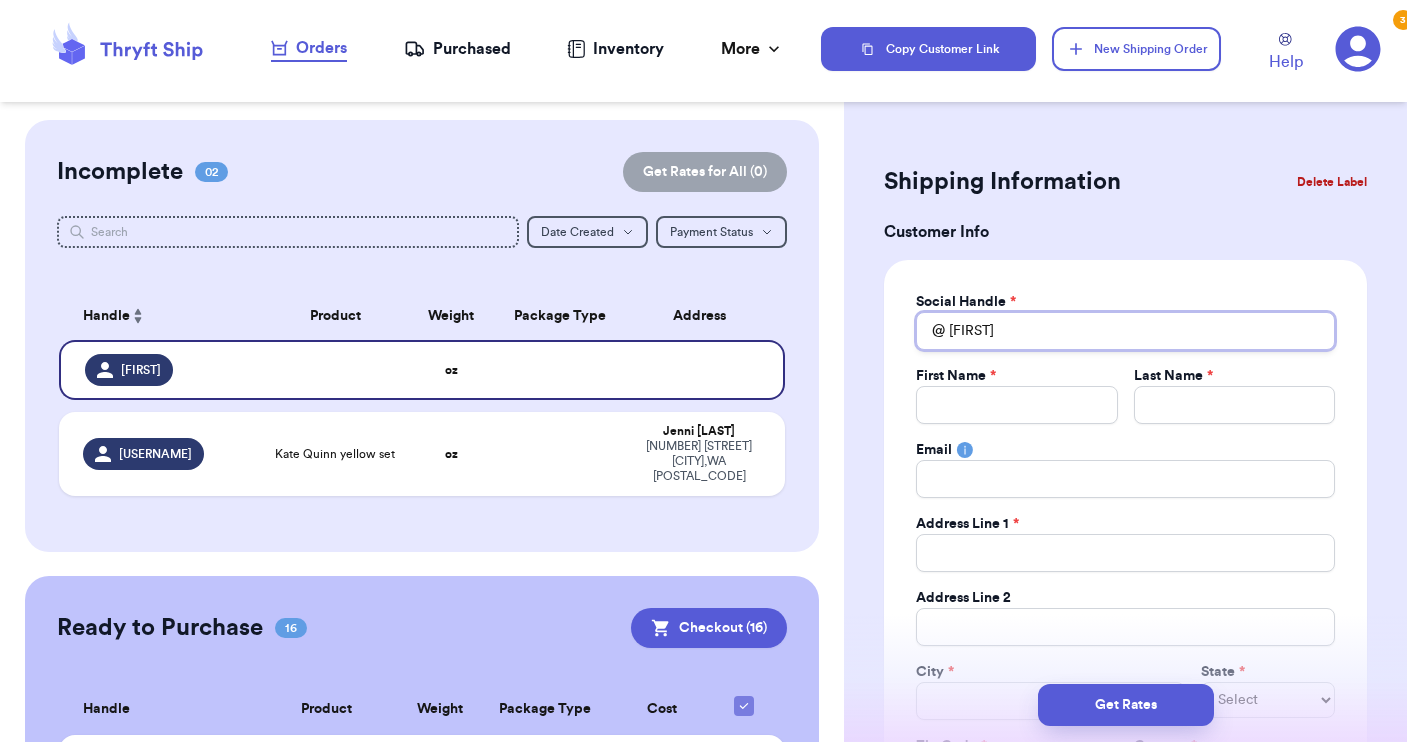 type 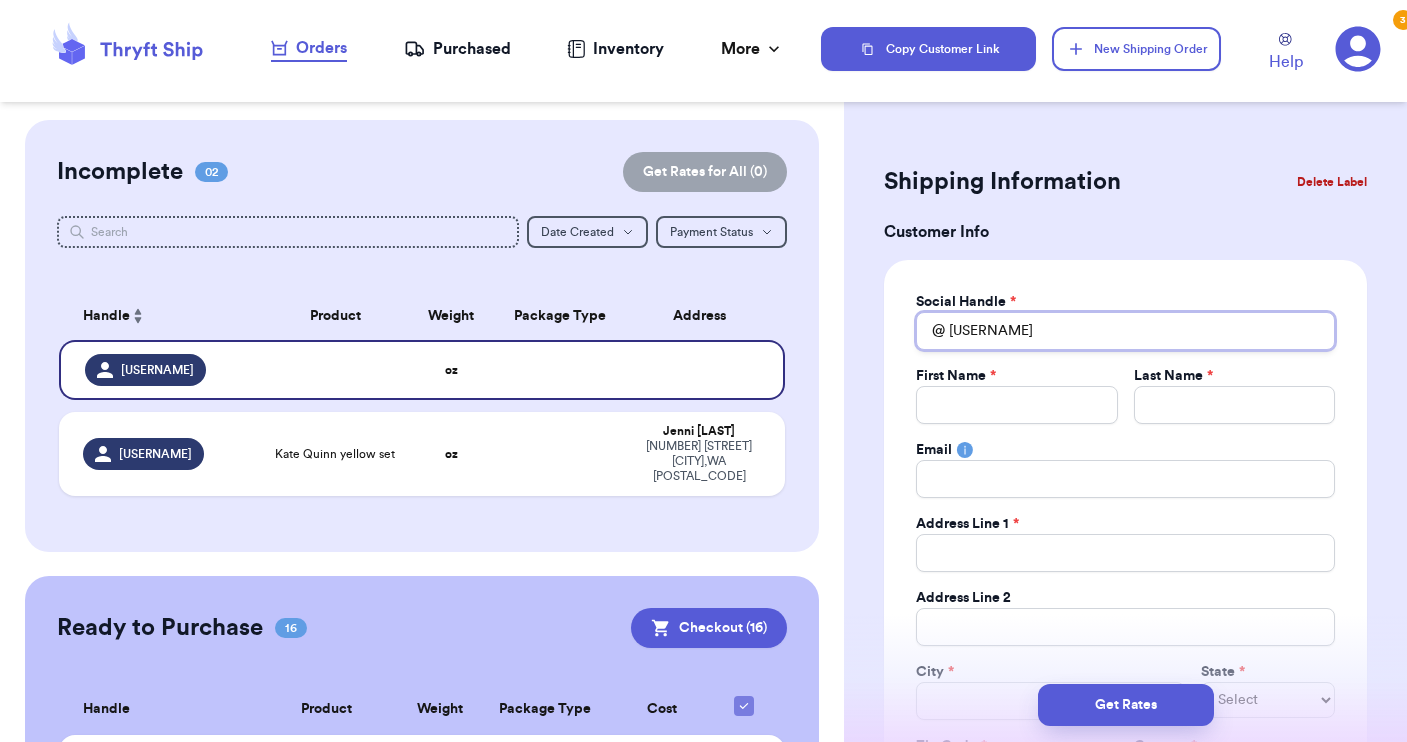 type 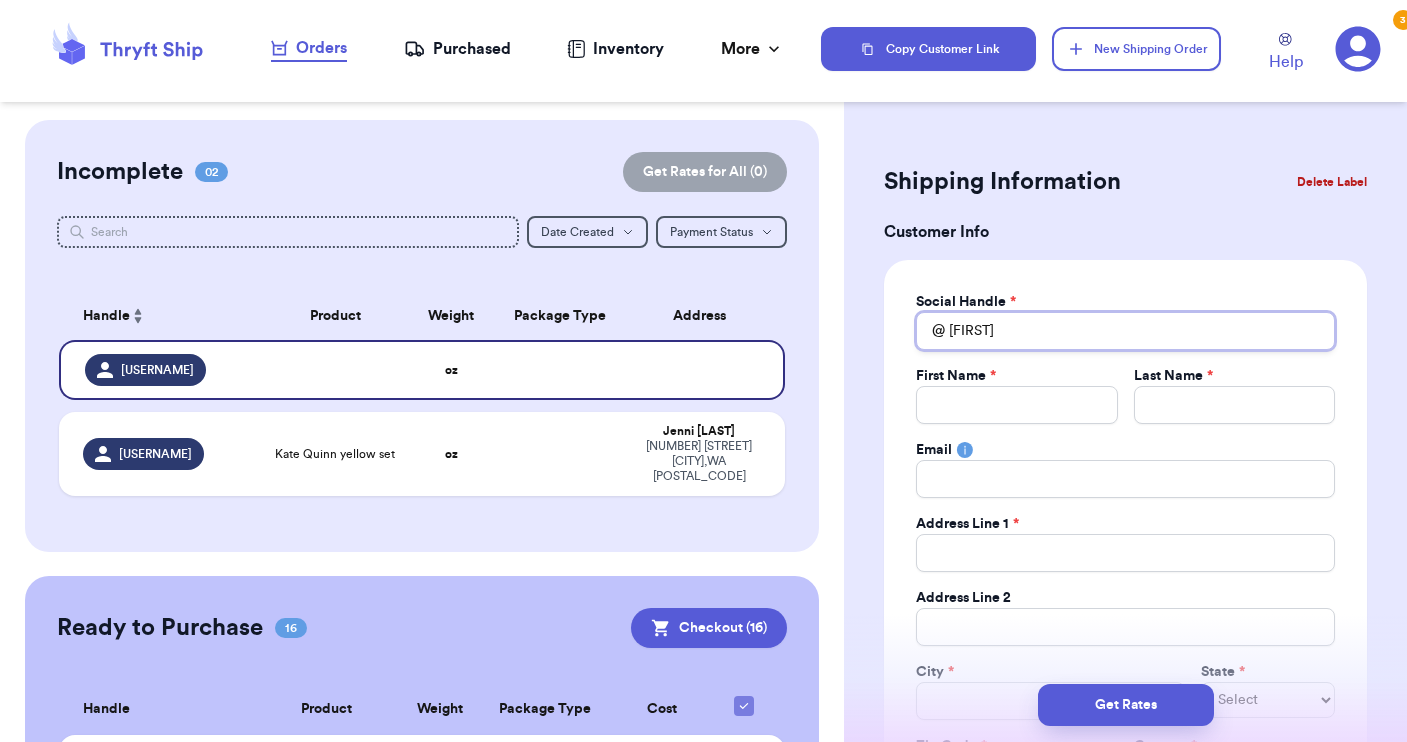 type 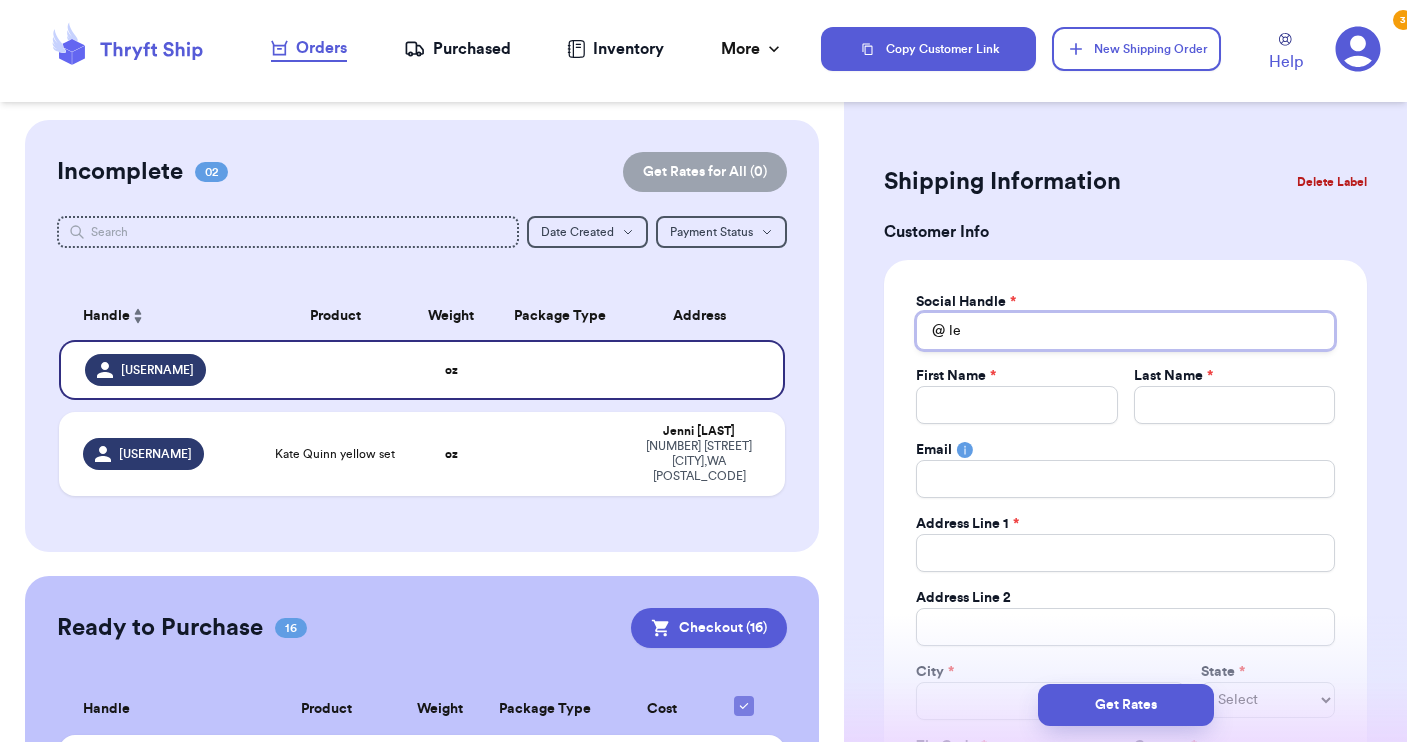 type 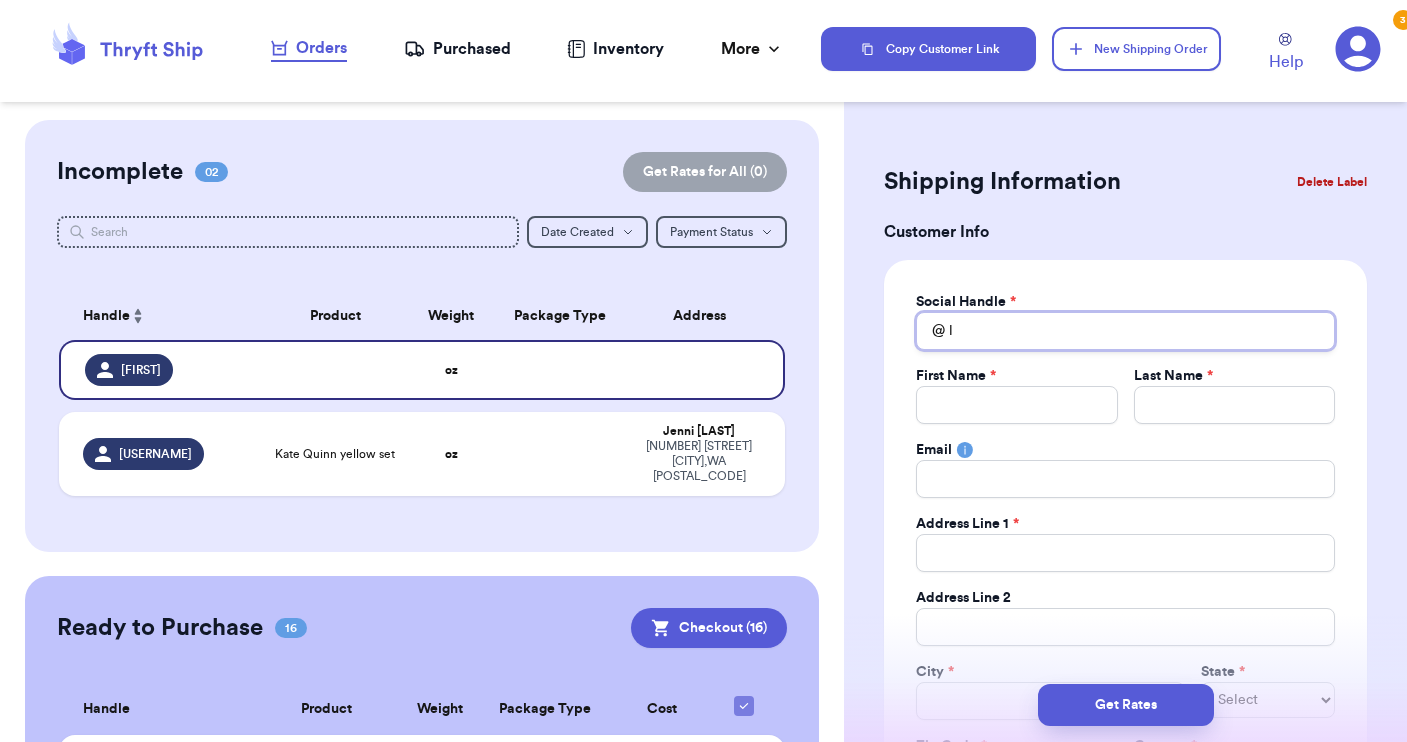 type 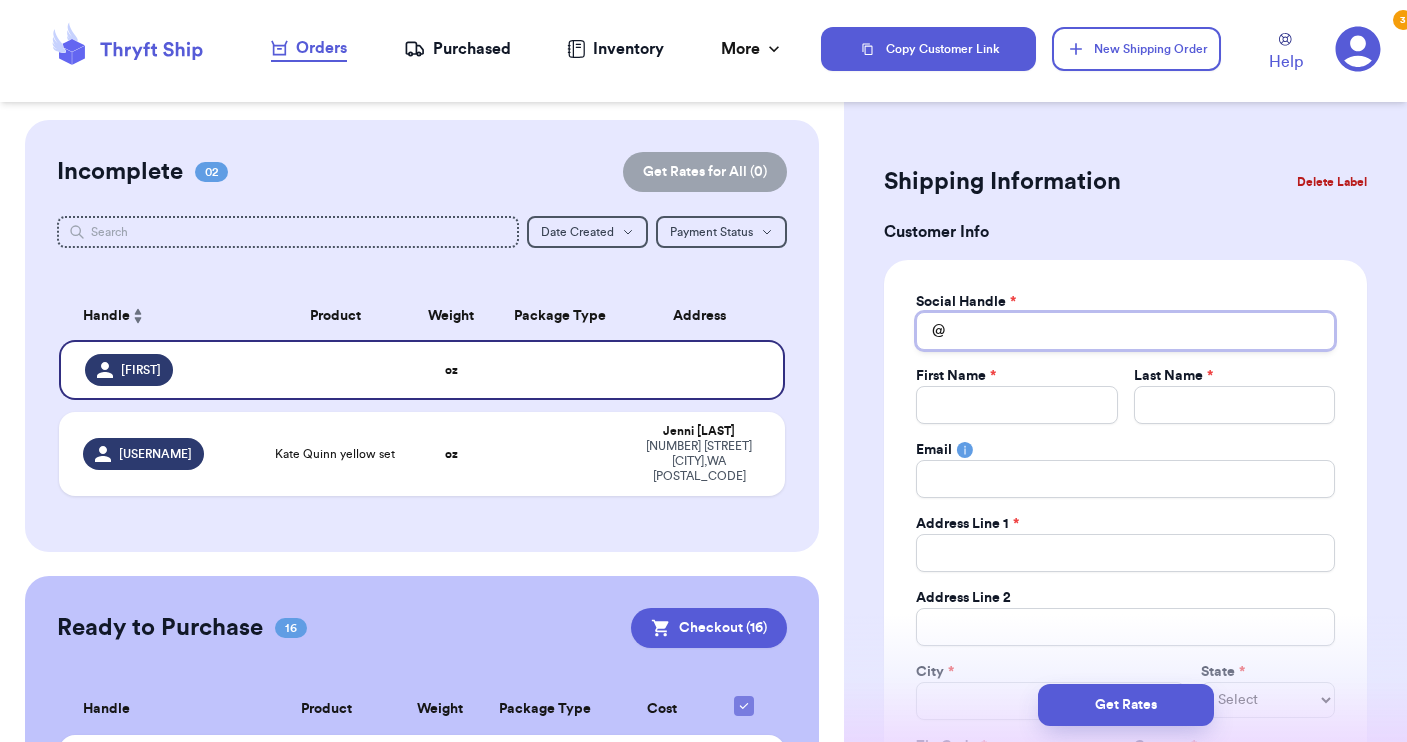 type 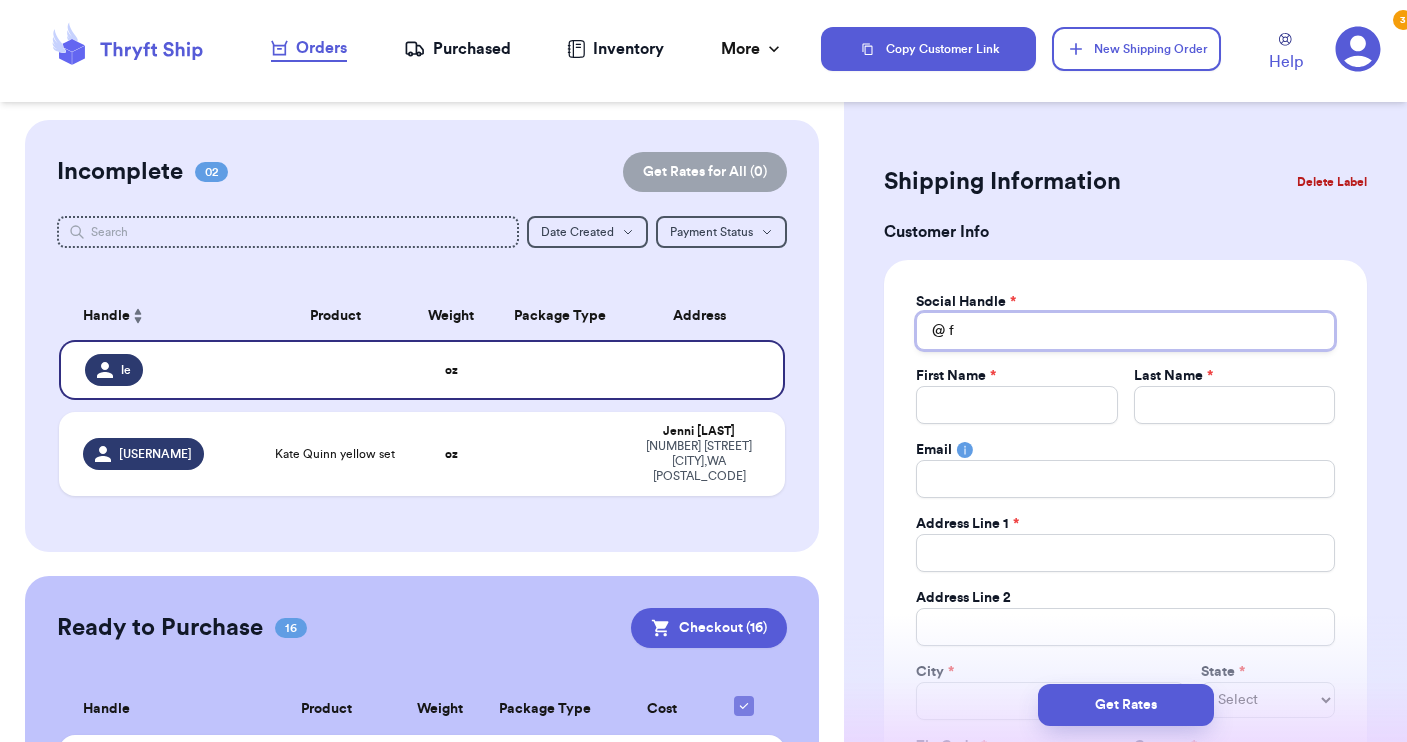 type 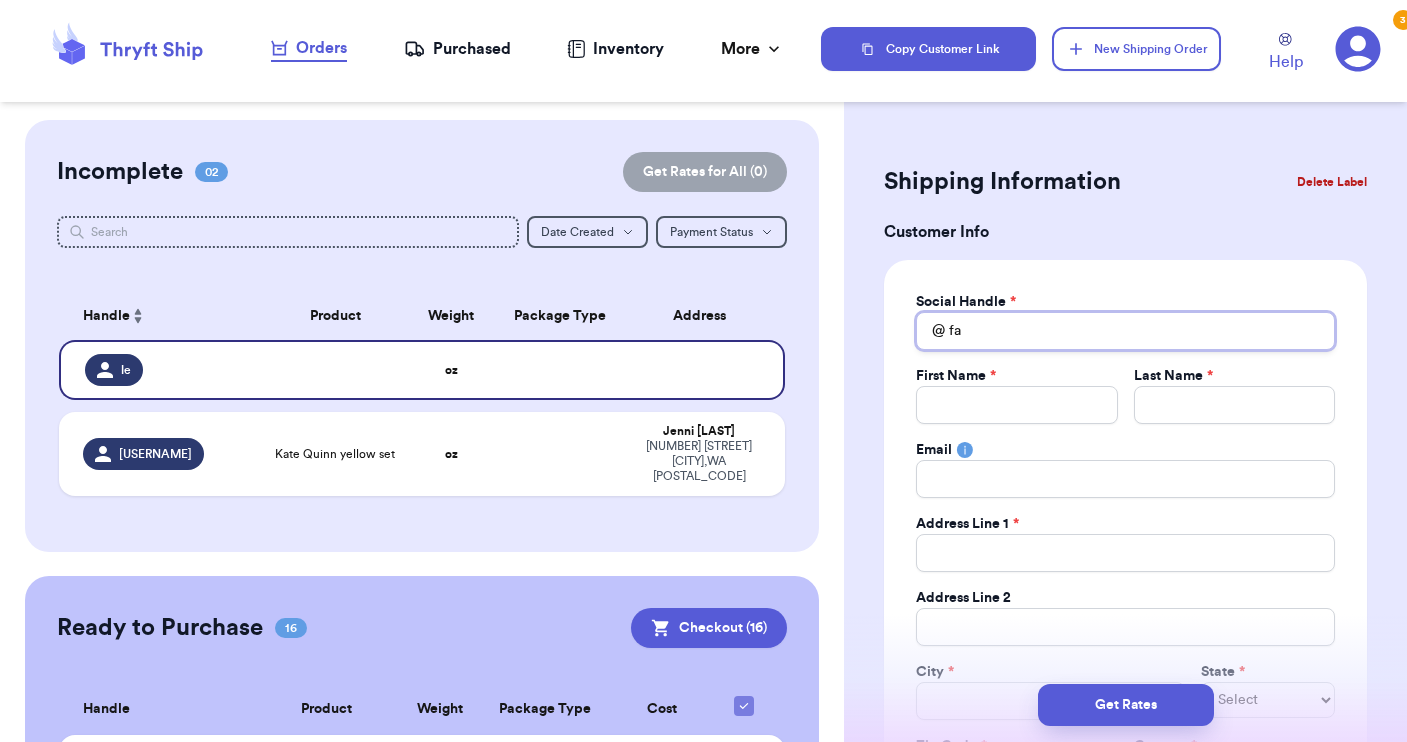 type 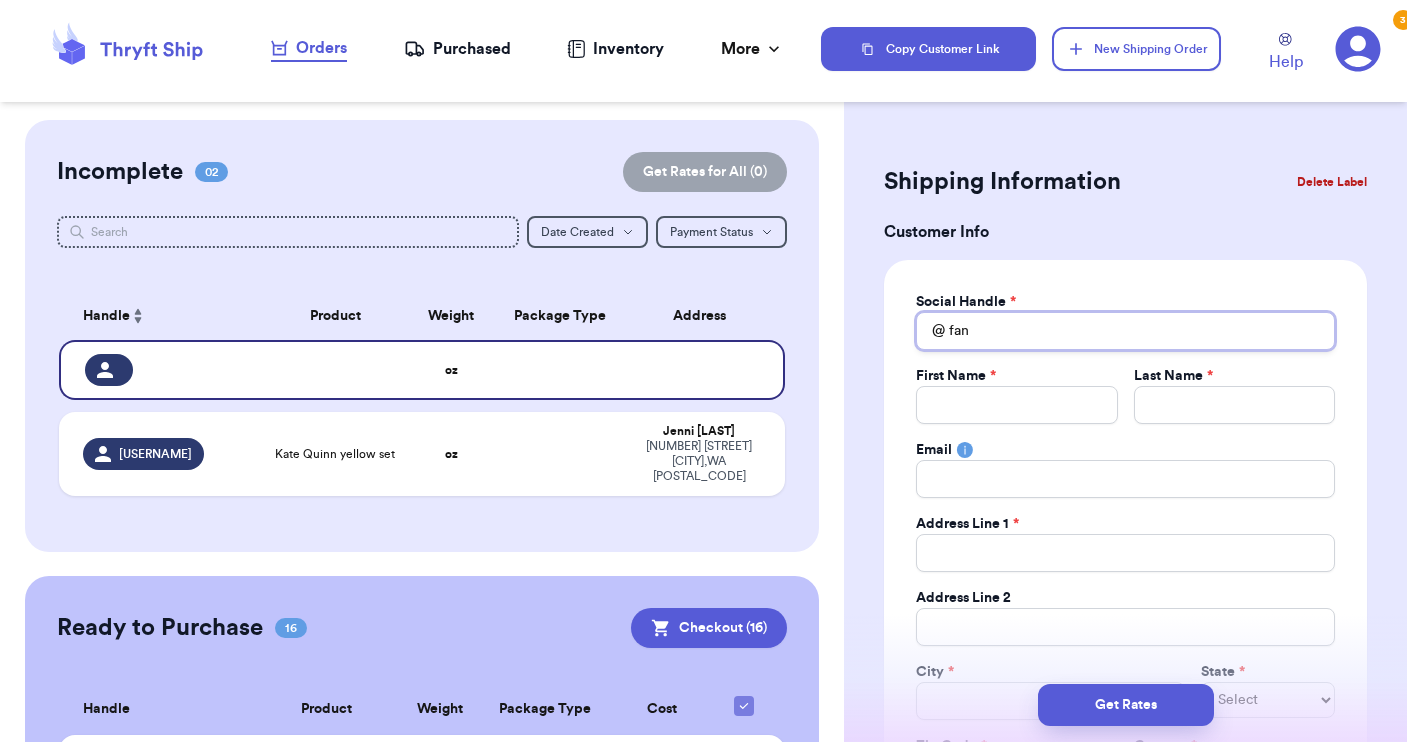 type 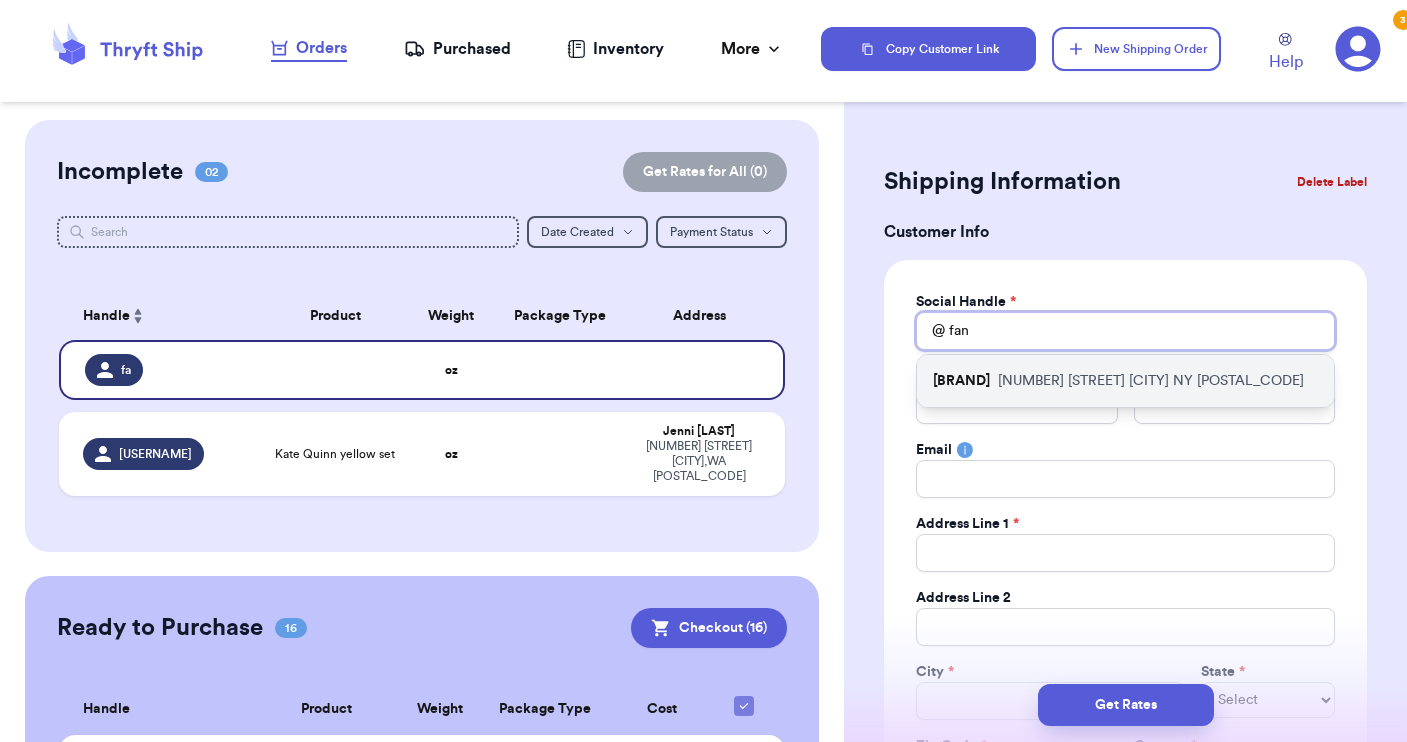 type on "fan" 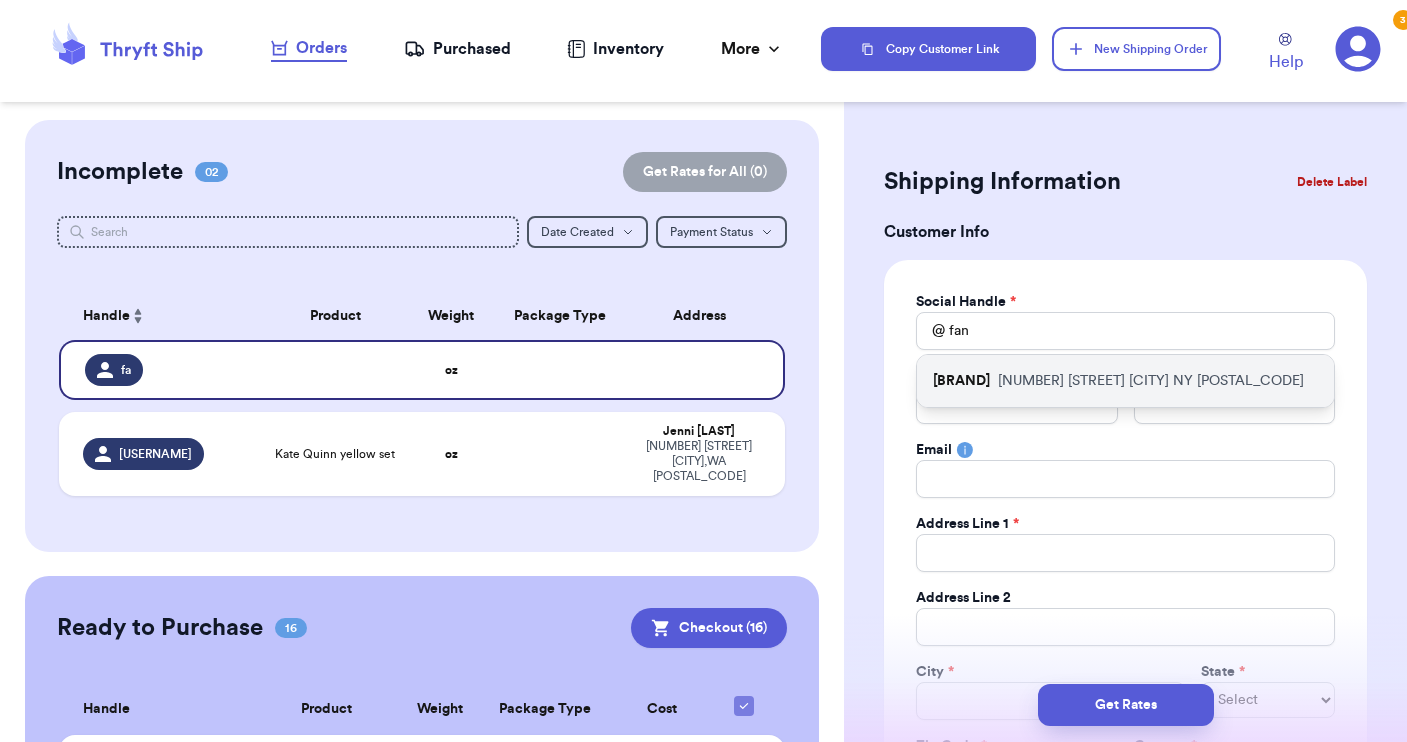 click on "[BRAND]" at bounding box center [961, 381] 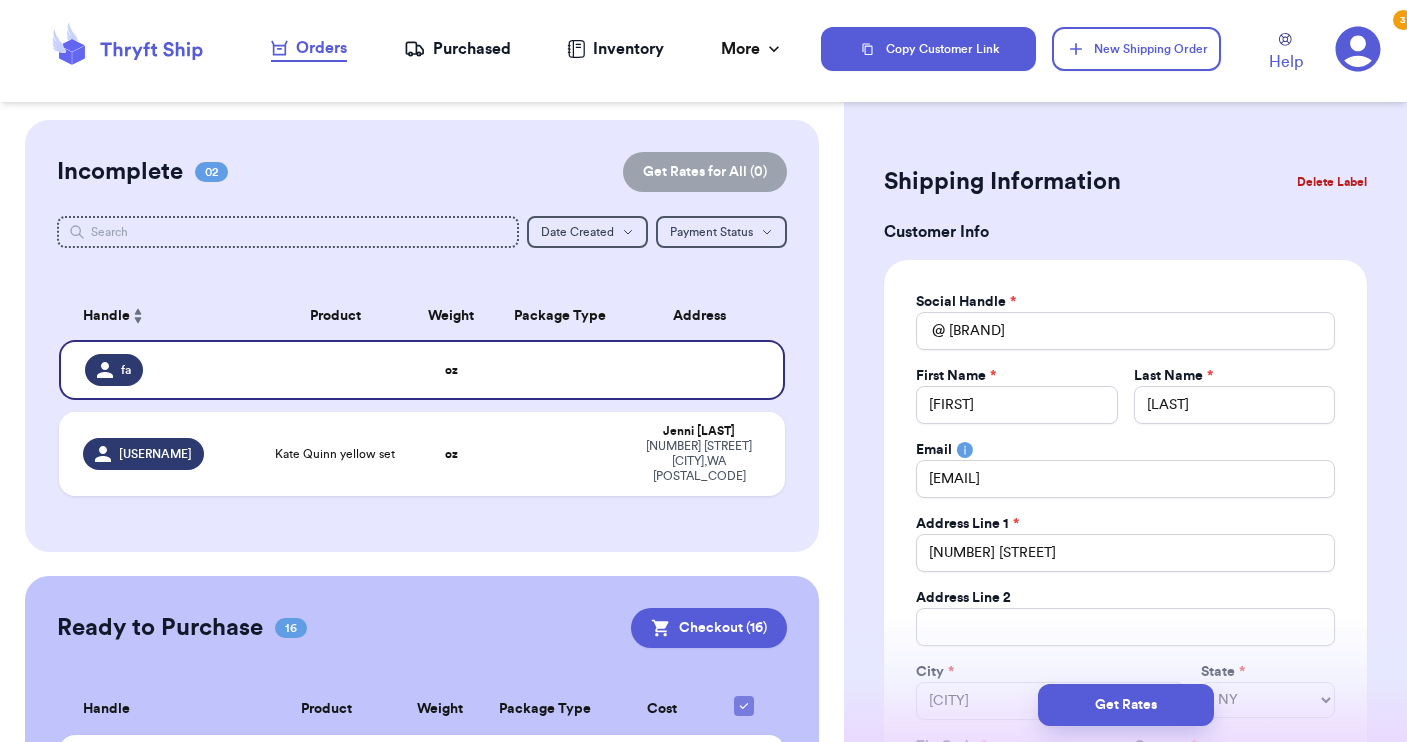 type 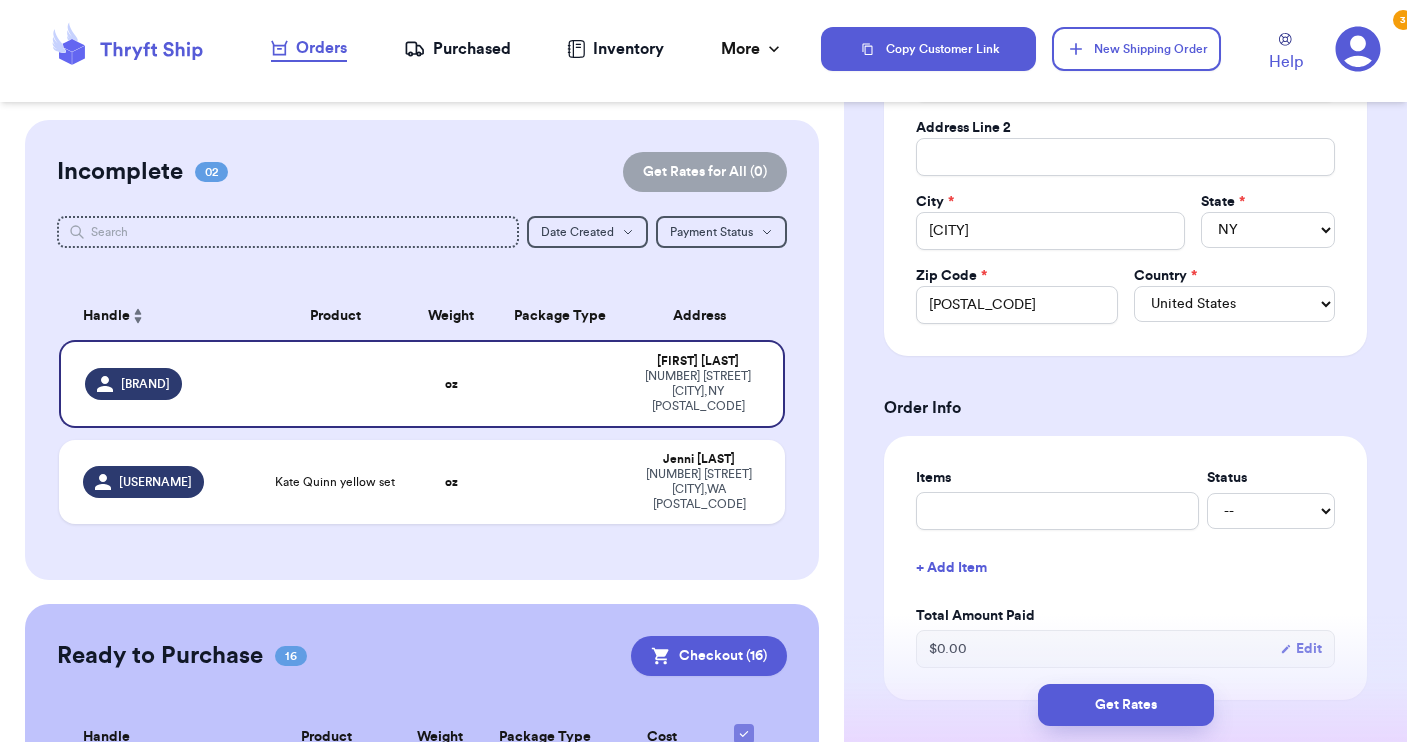 scroll, scrollTop: 521, scrollLeft: 0, axis: vertical 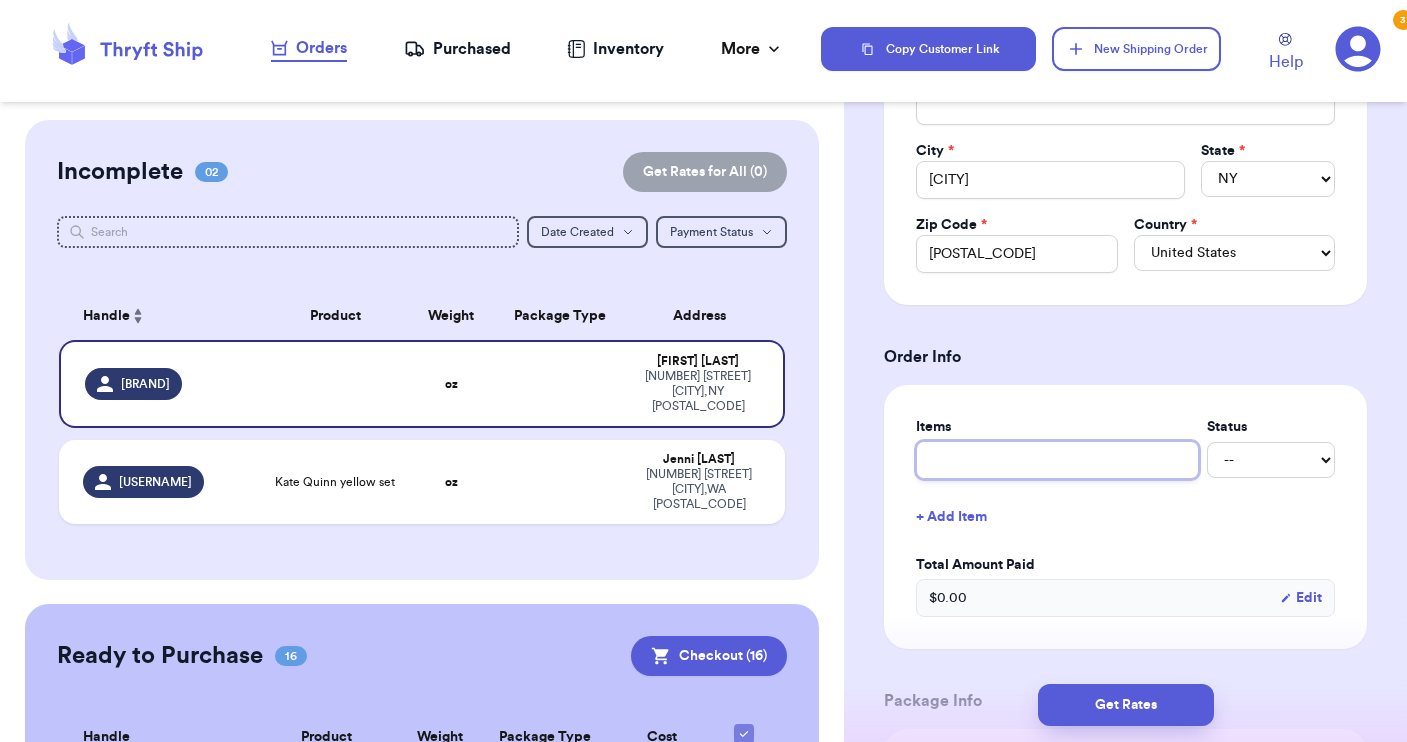 type on "b" 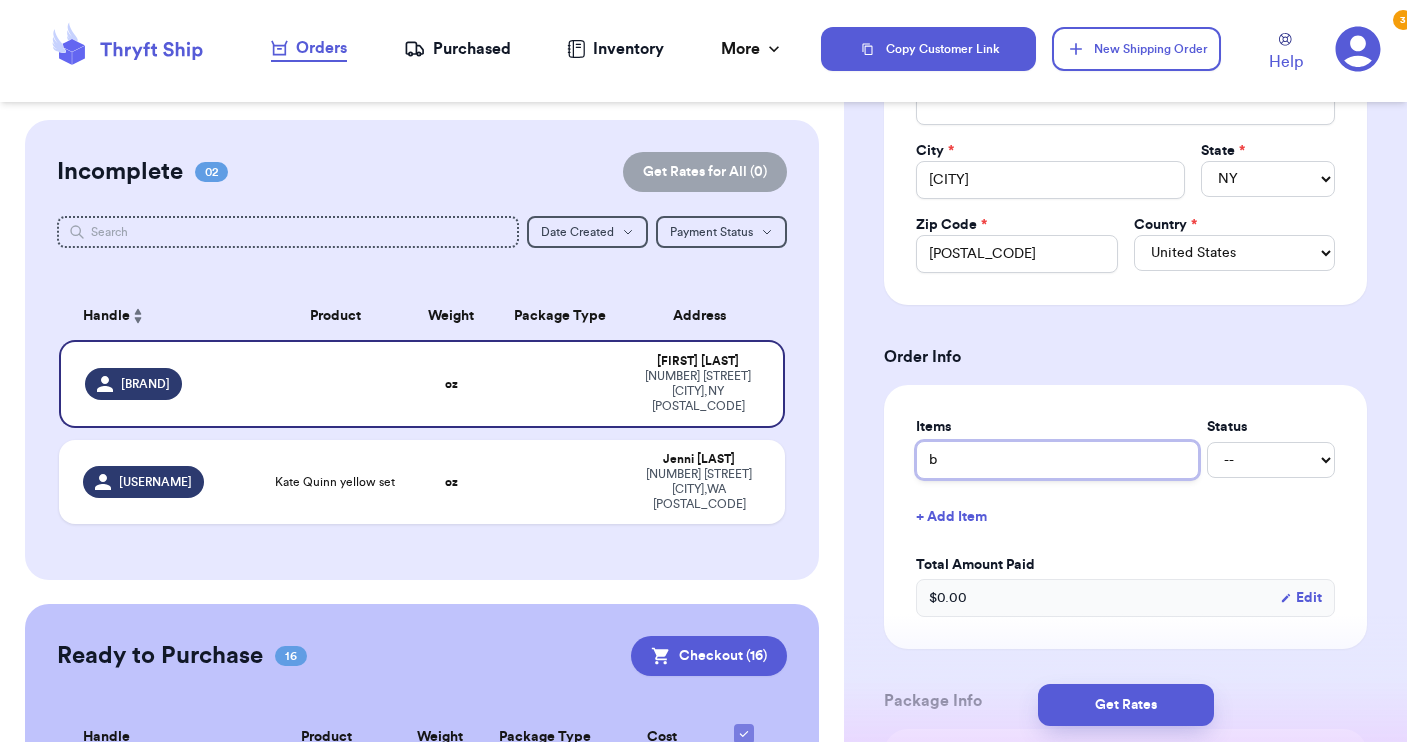 type 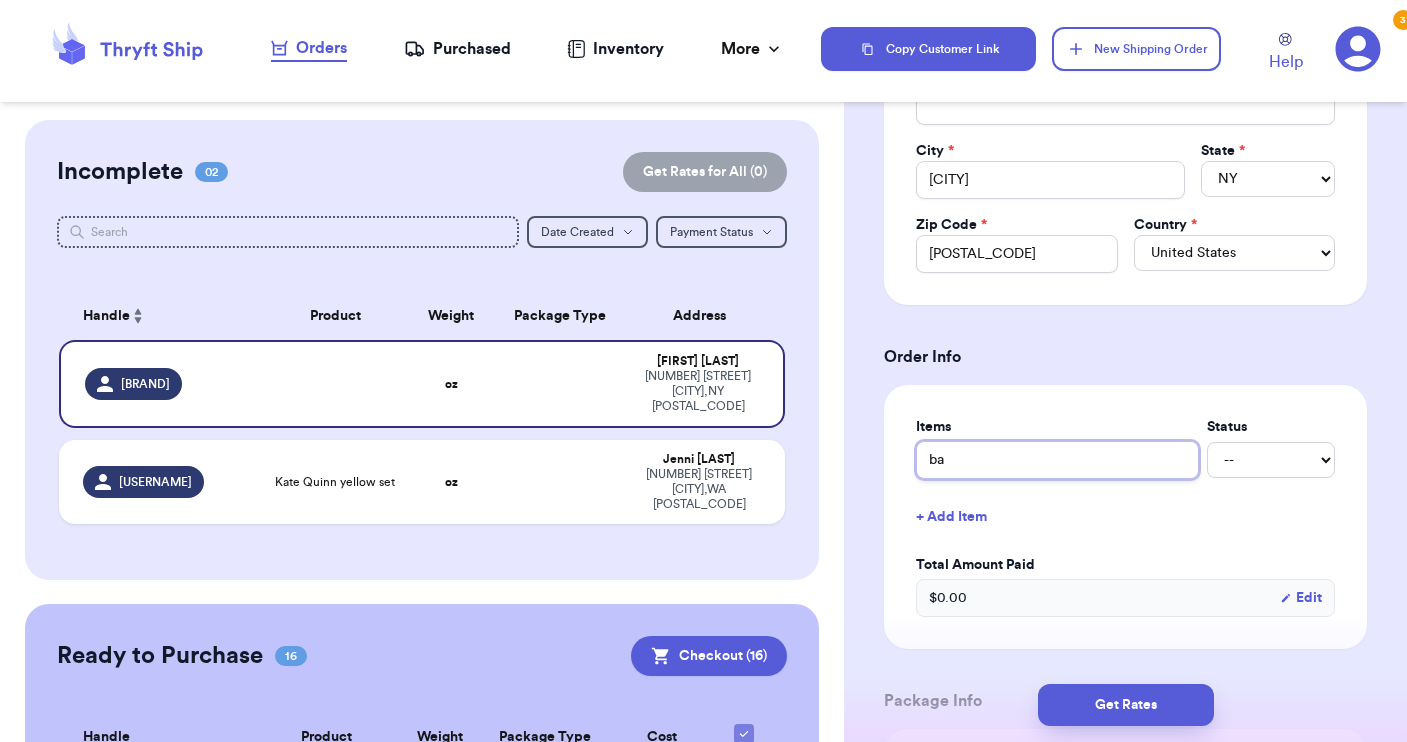 type 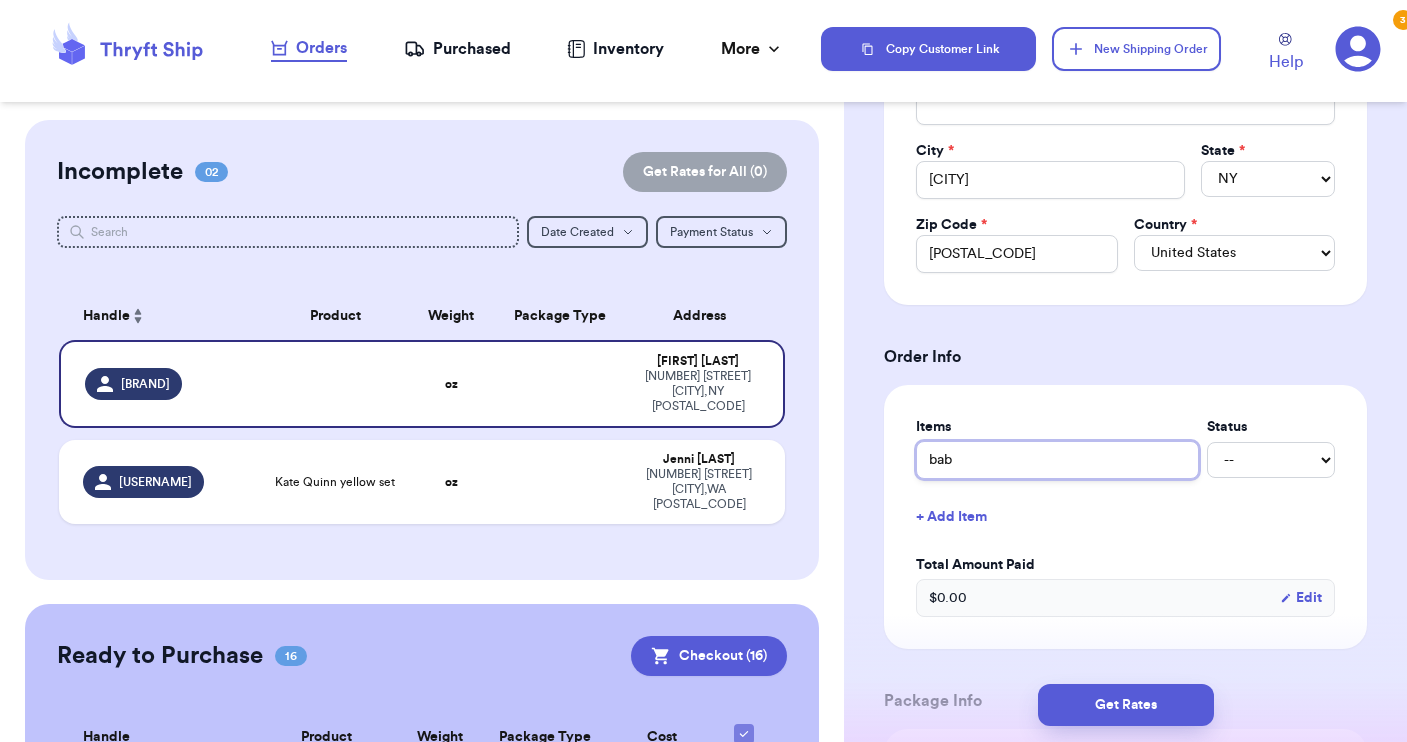 type 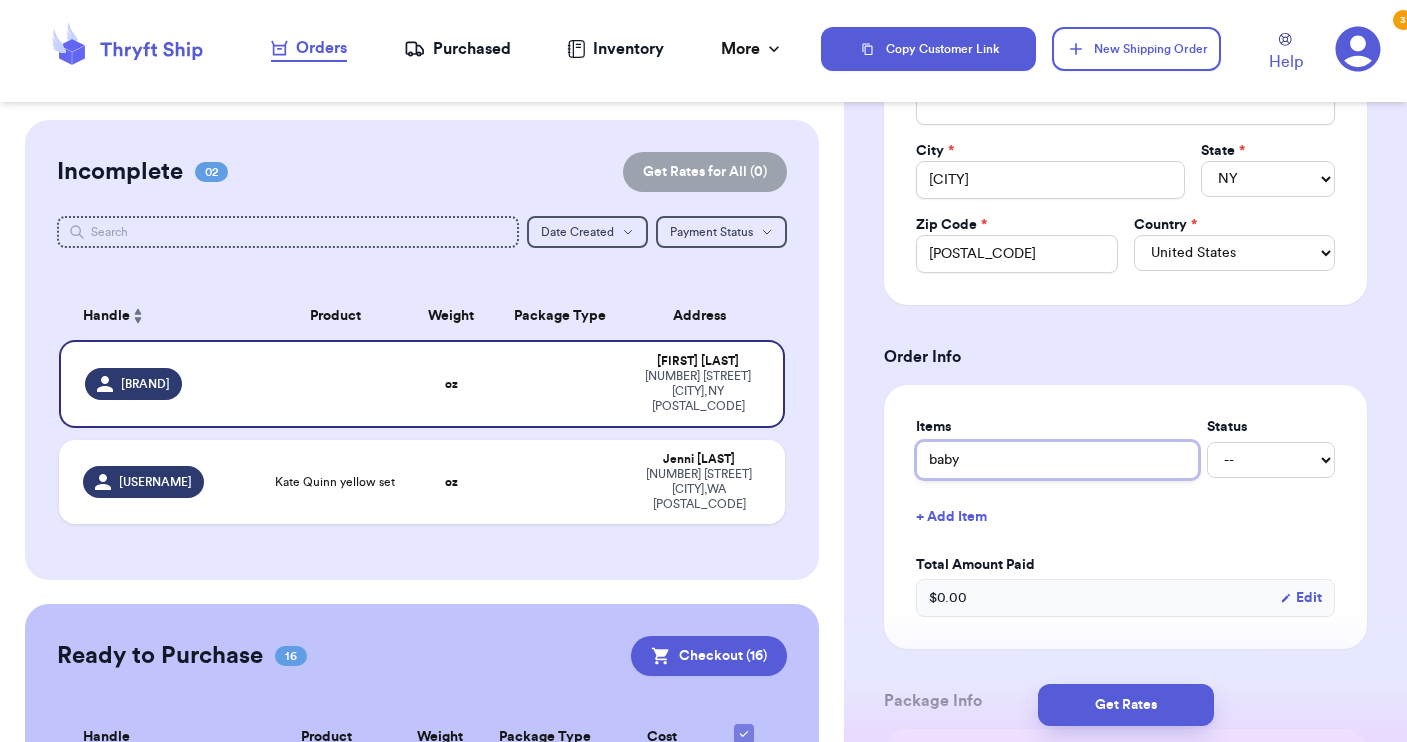 type 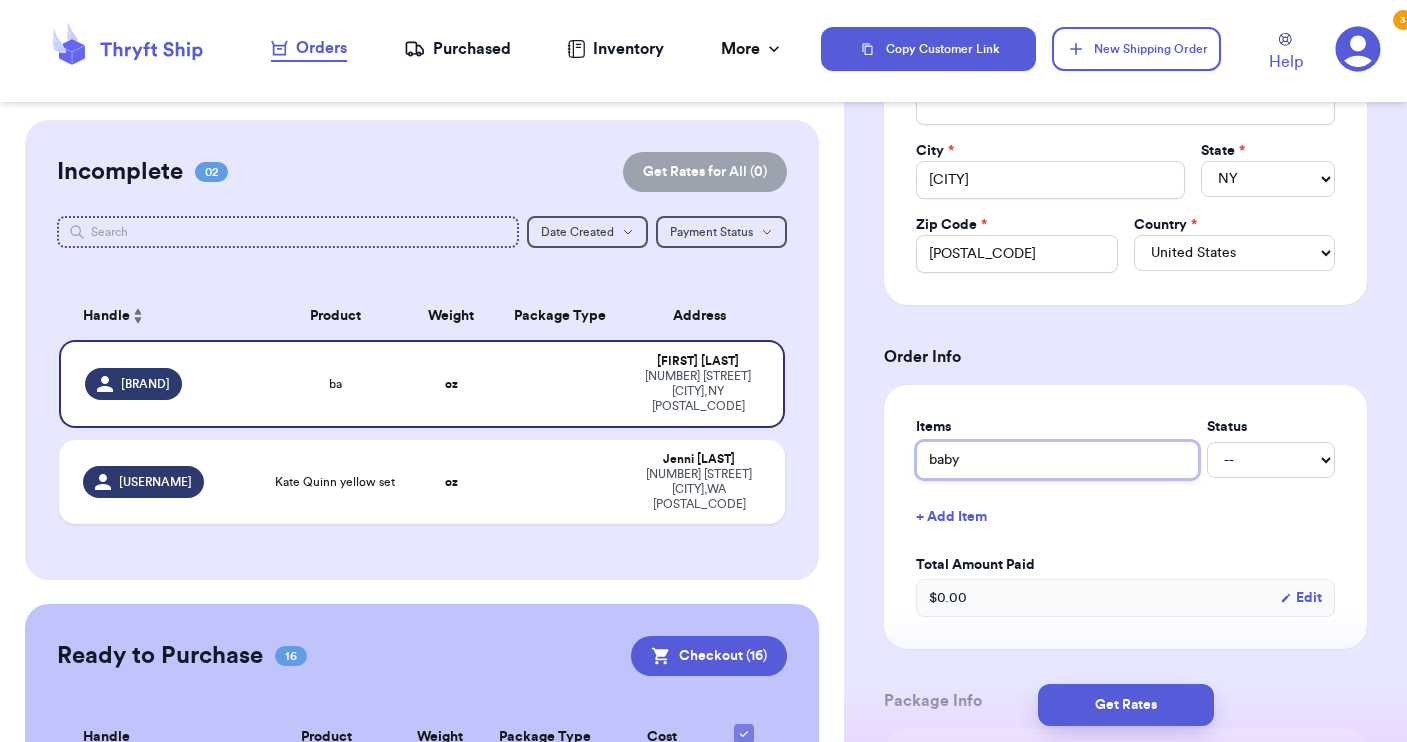 type on "baby" 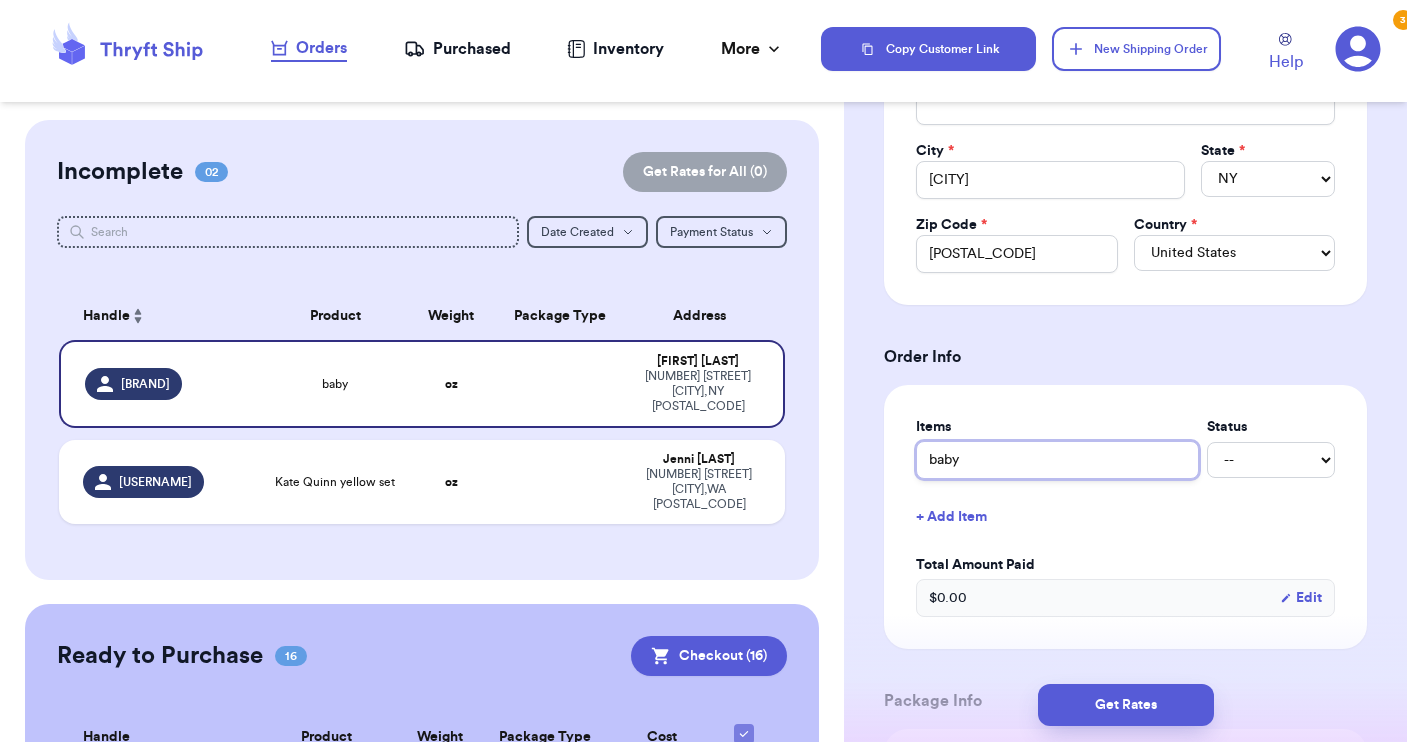 type on "baby c" 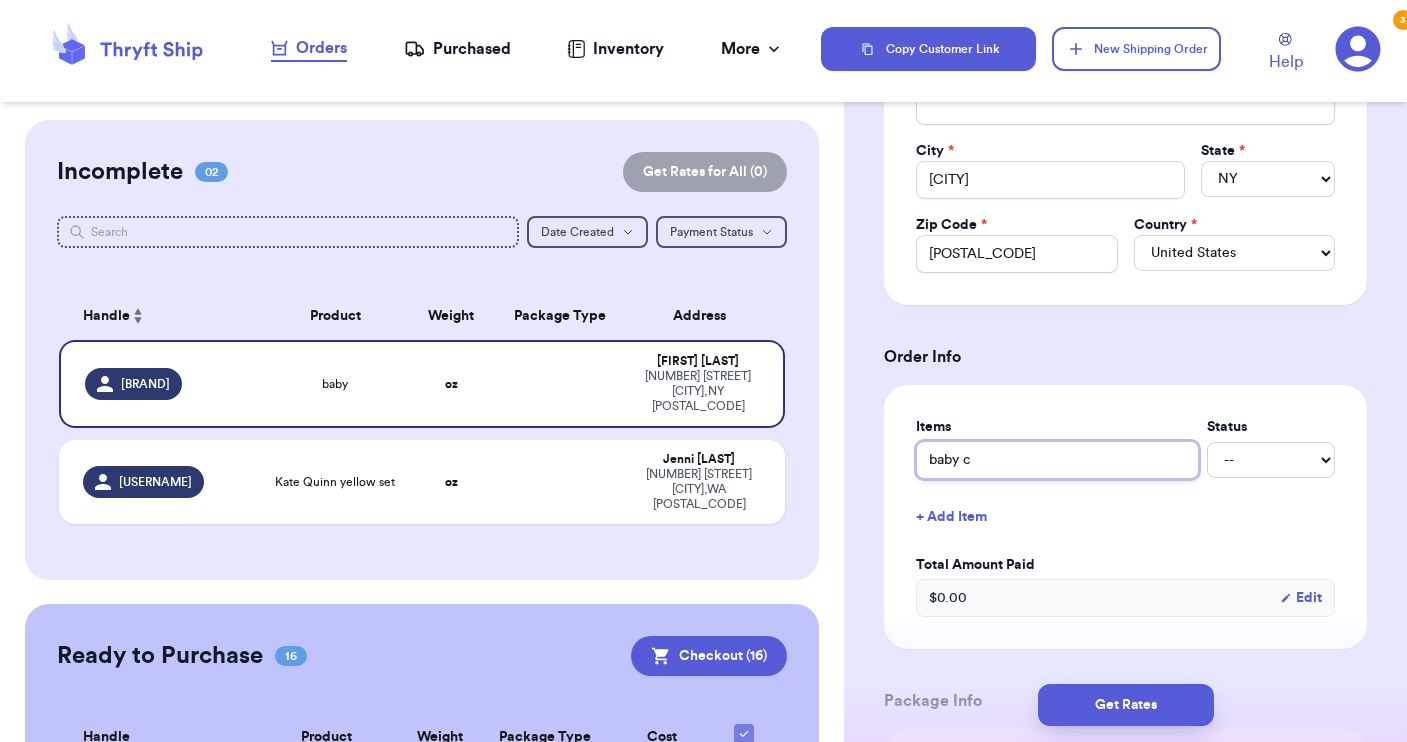 type 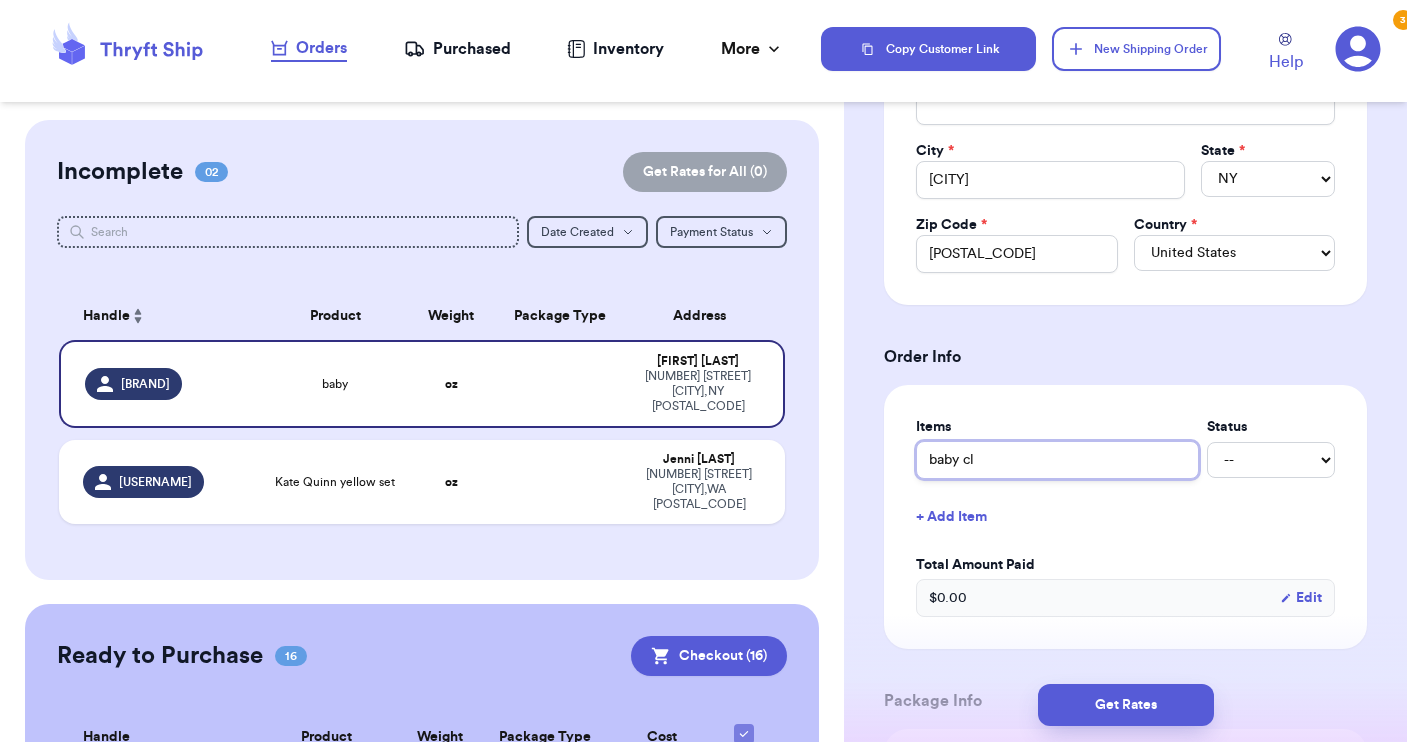type 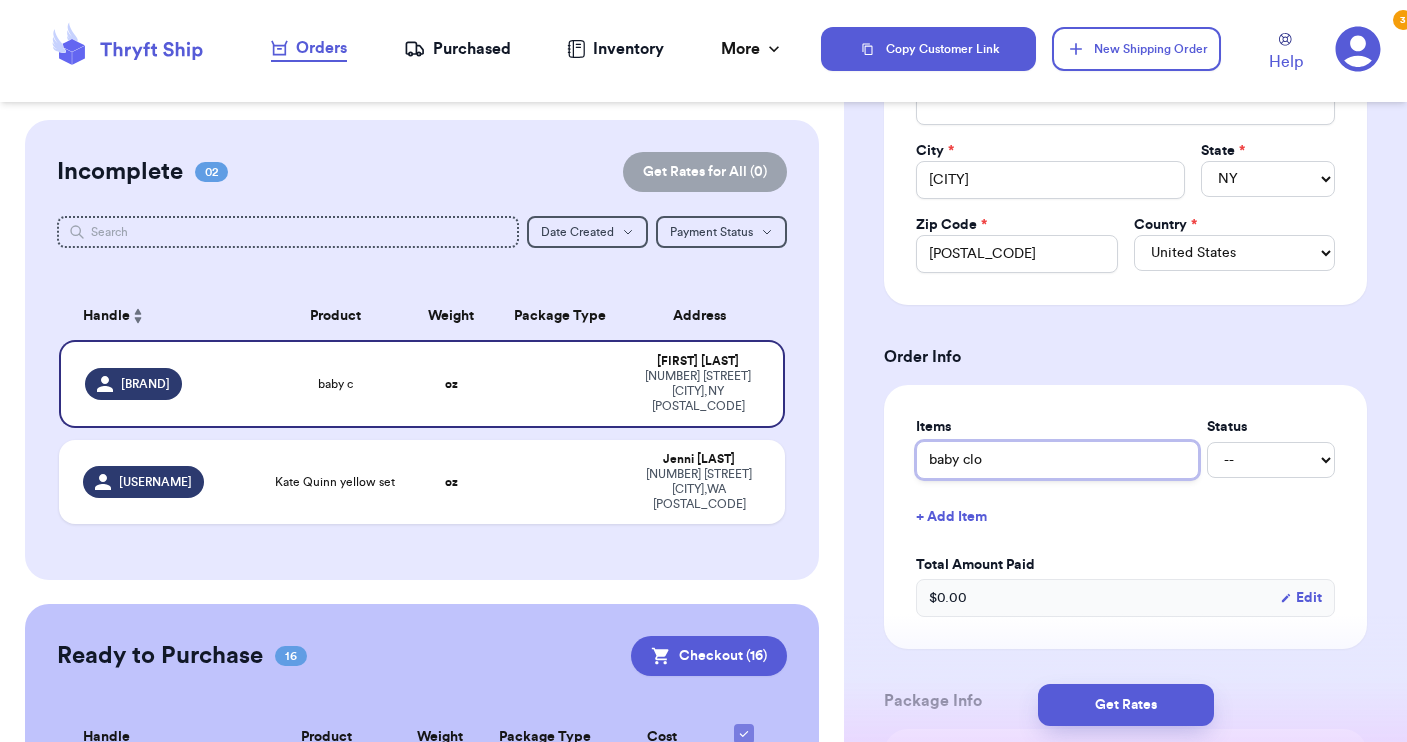 type 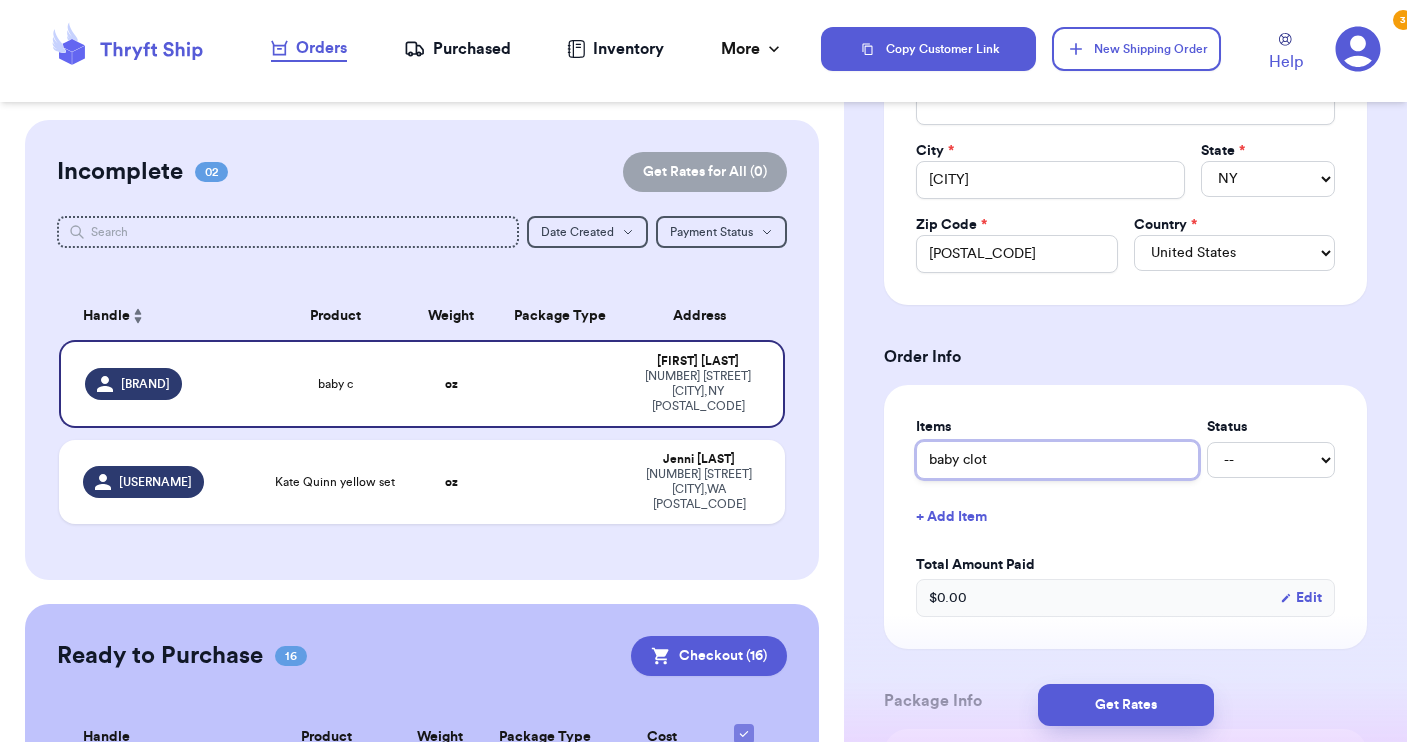 type 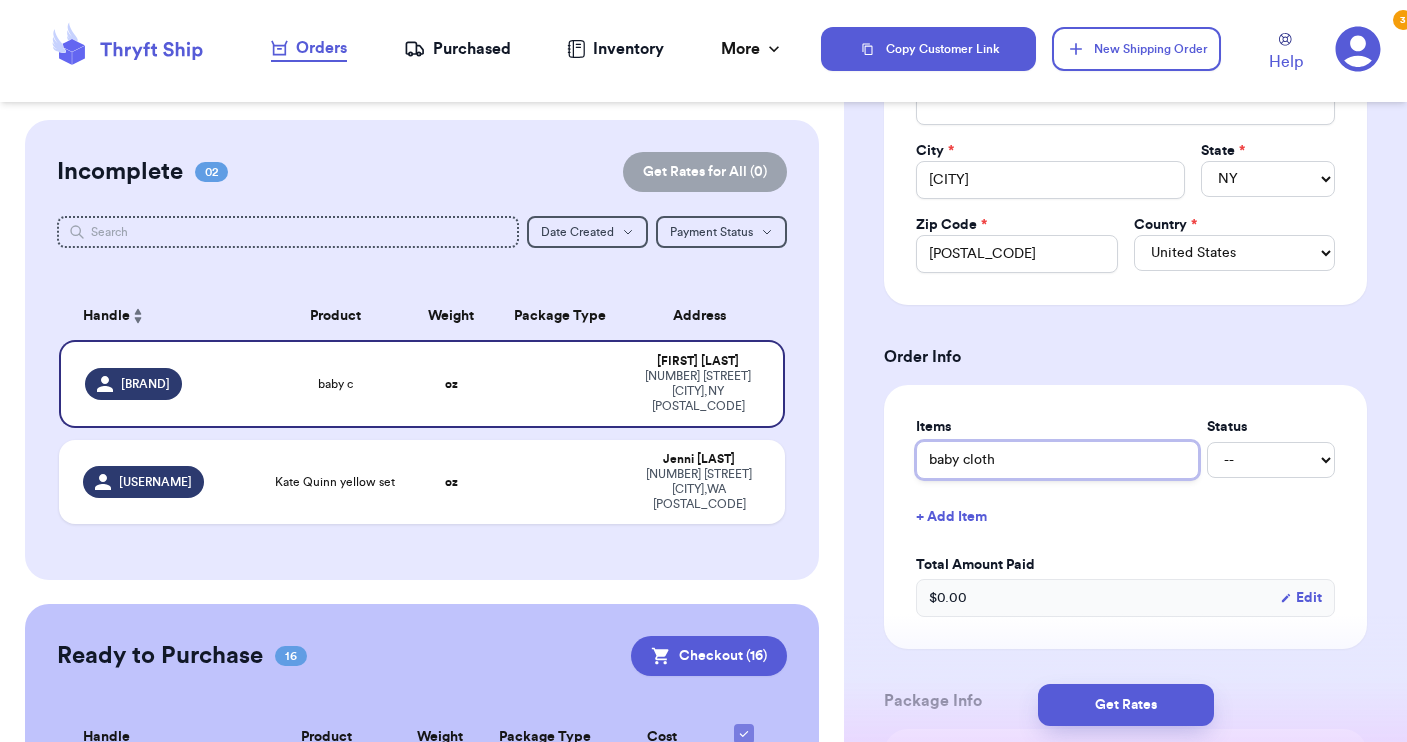 type 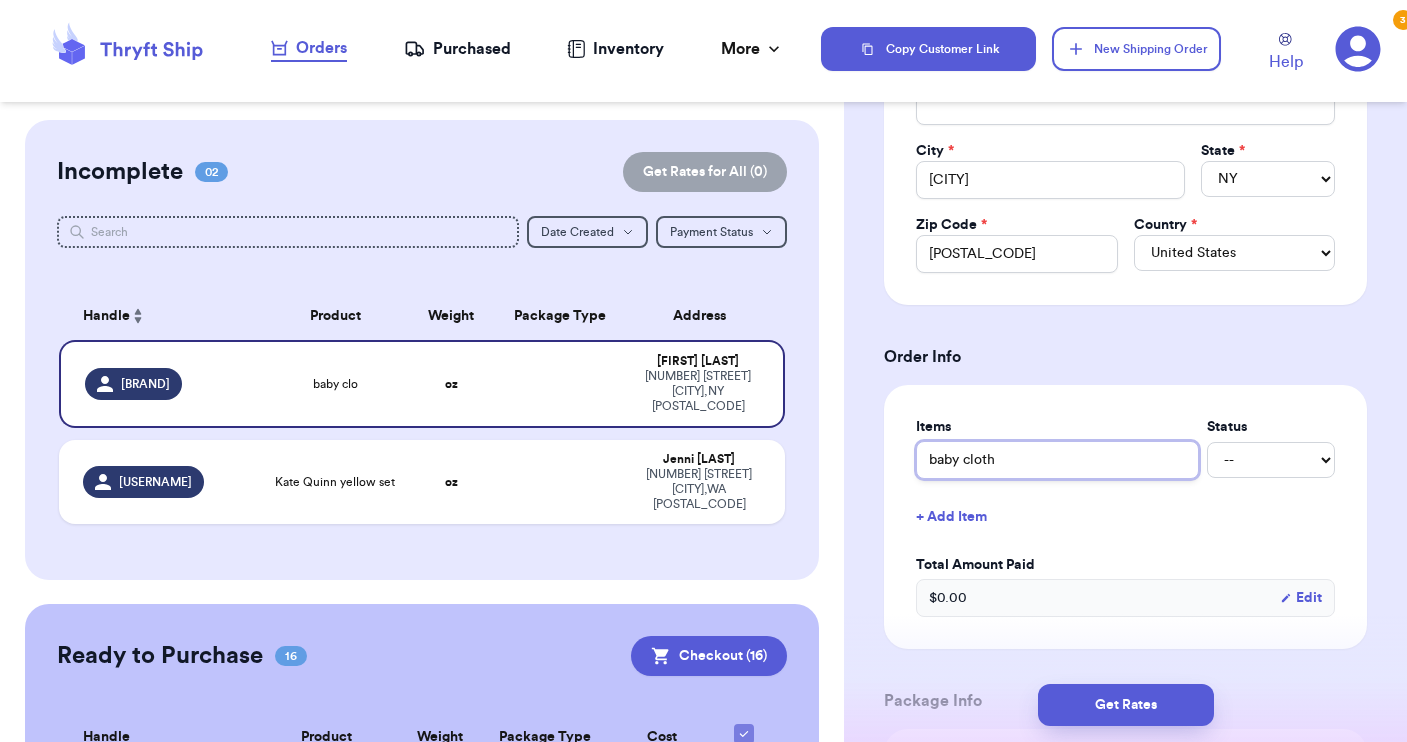 type on "baby clothe" 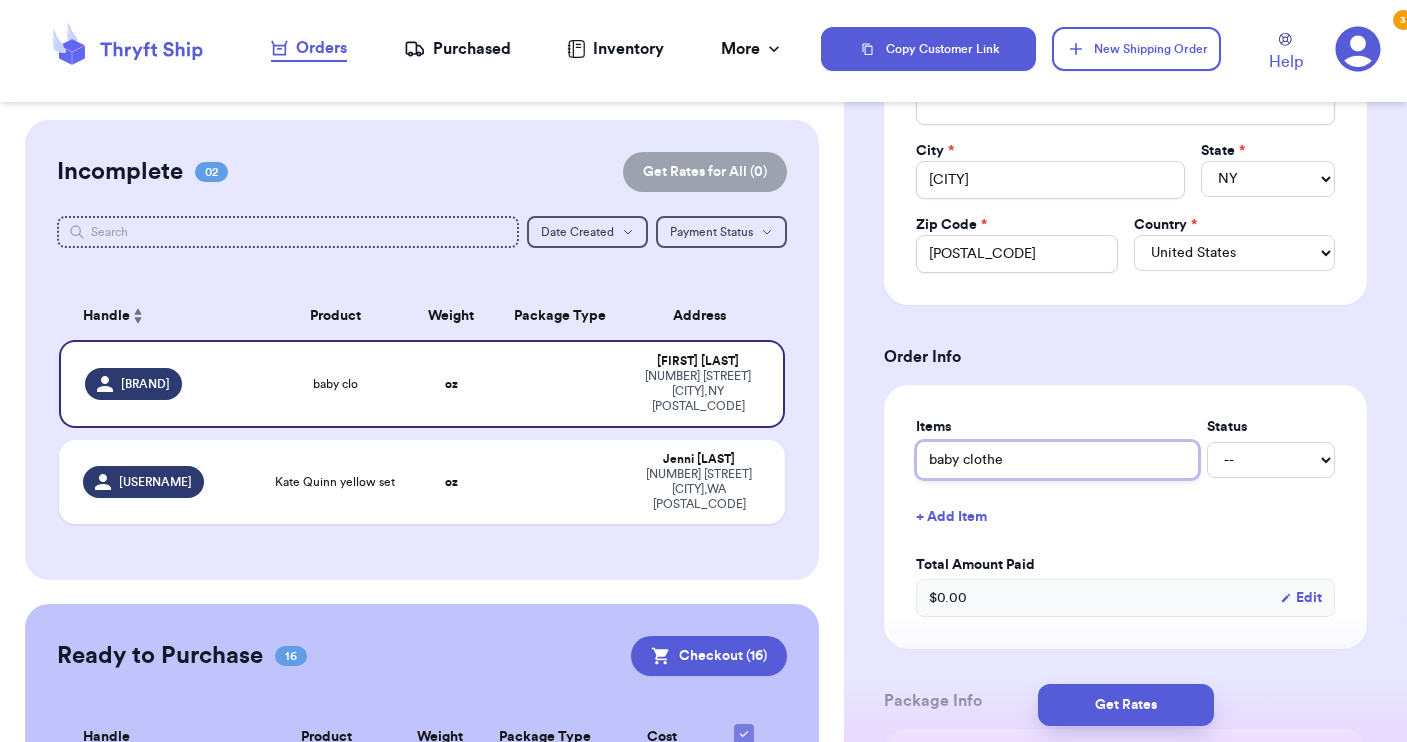 type 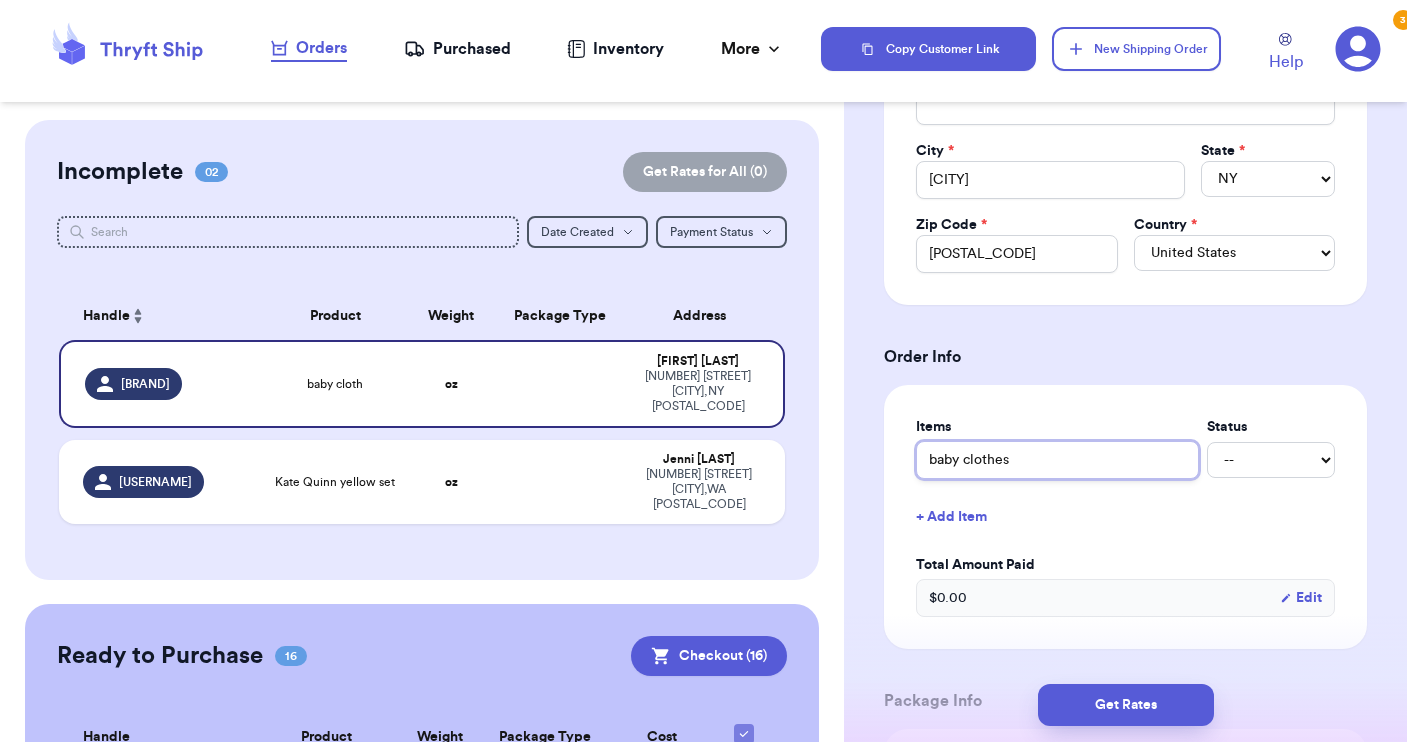 type 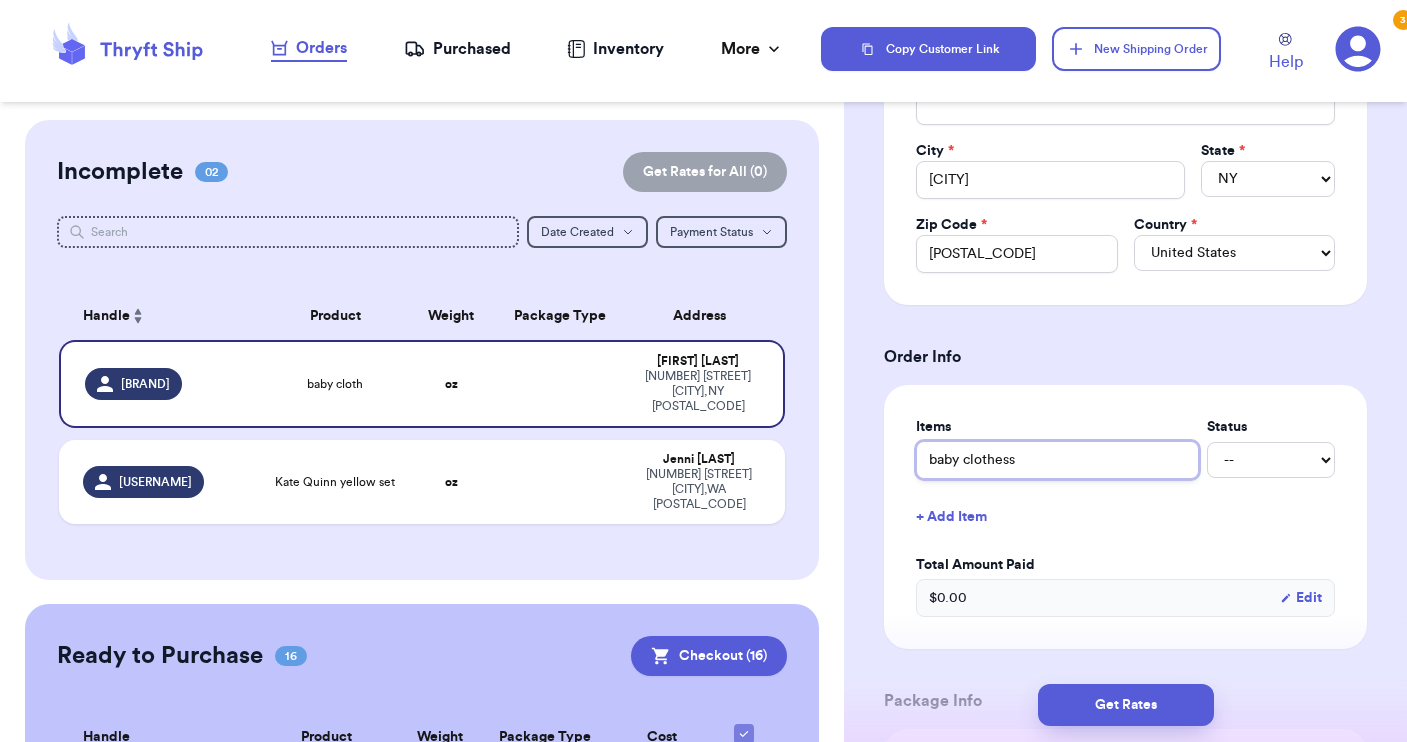 type 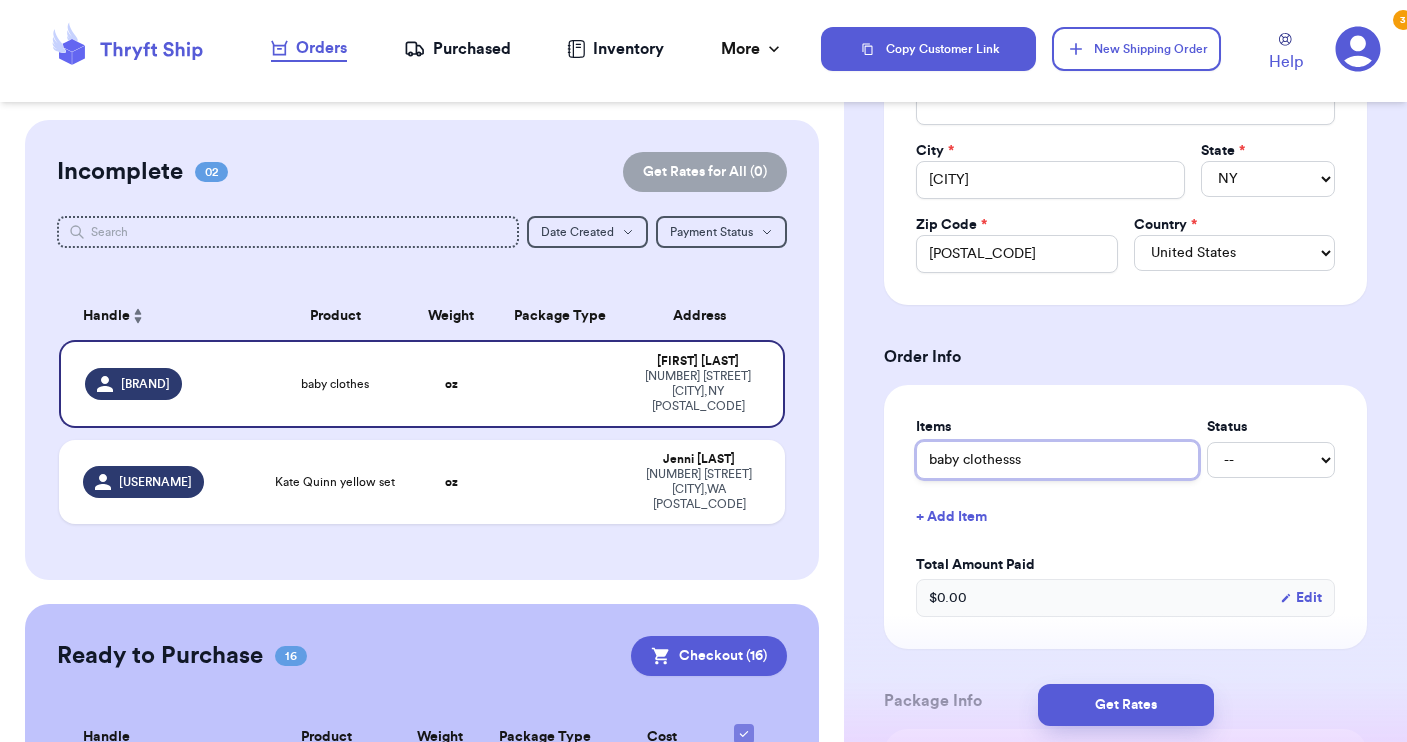 type 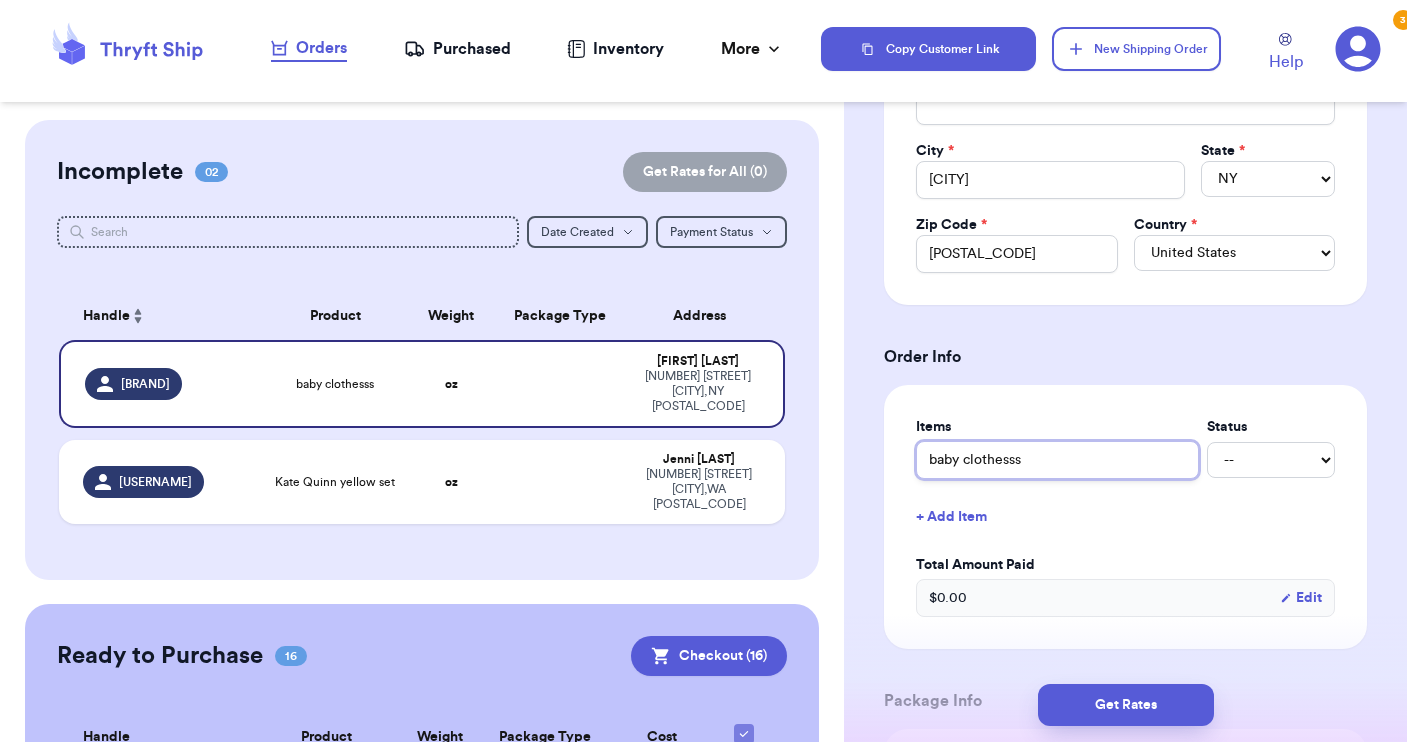 type on "baby clothessss" 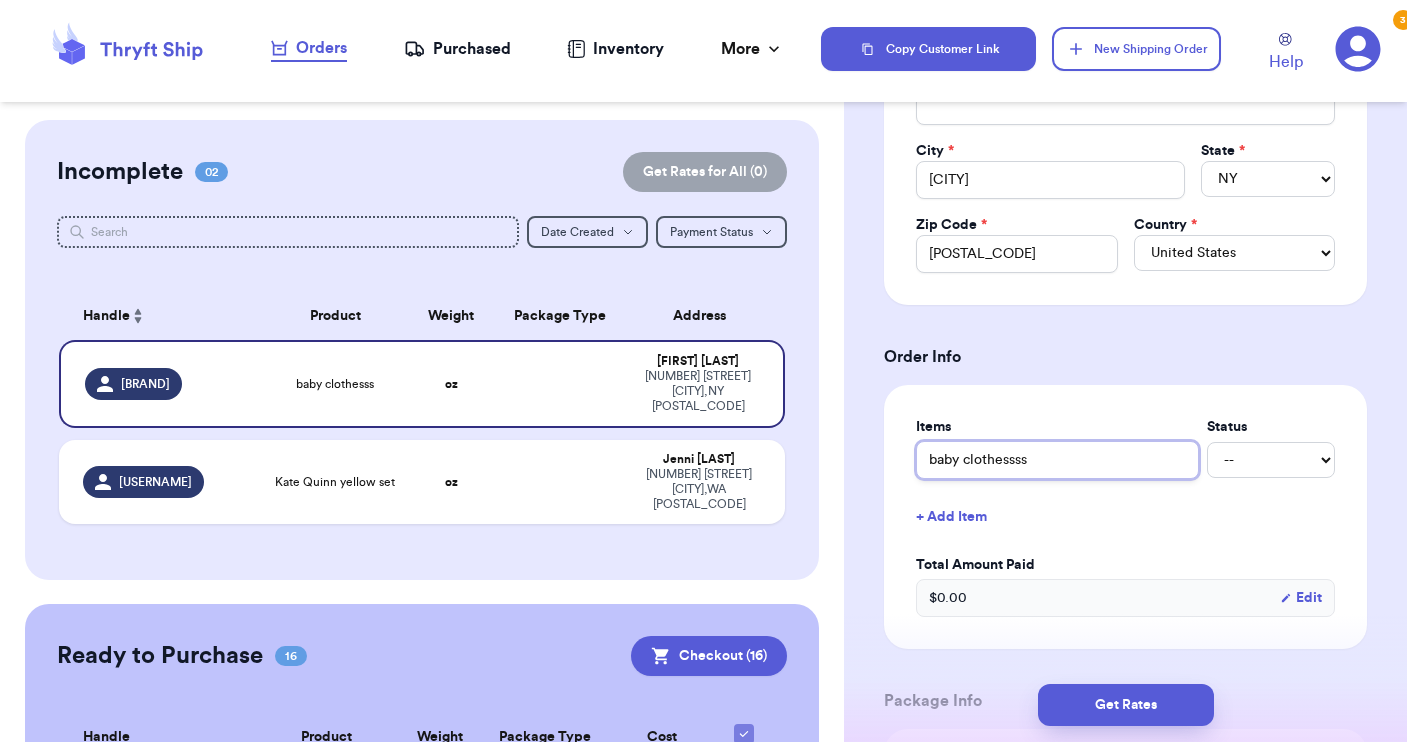 type 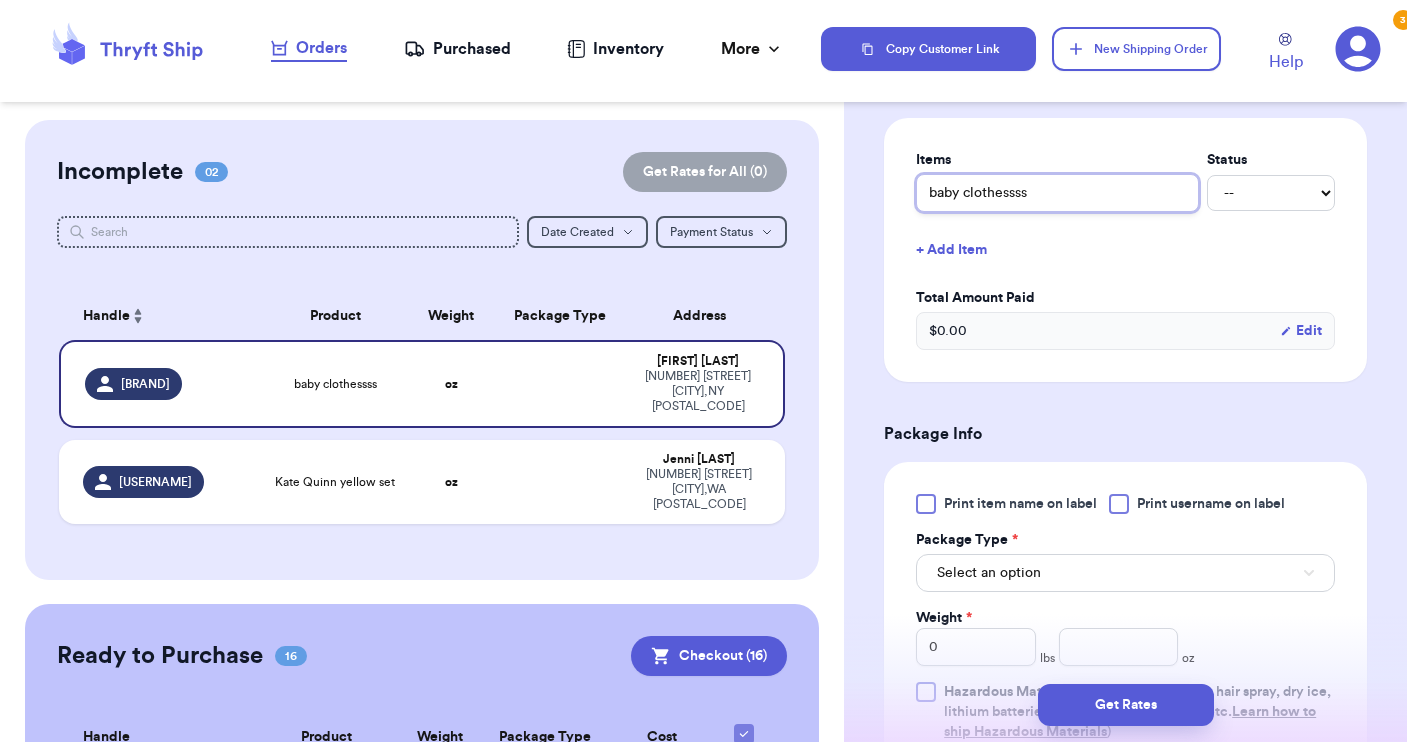 scroll, scrollTop: 830, scrollLeft: 0, axis: vertical 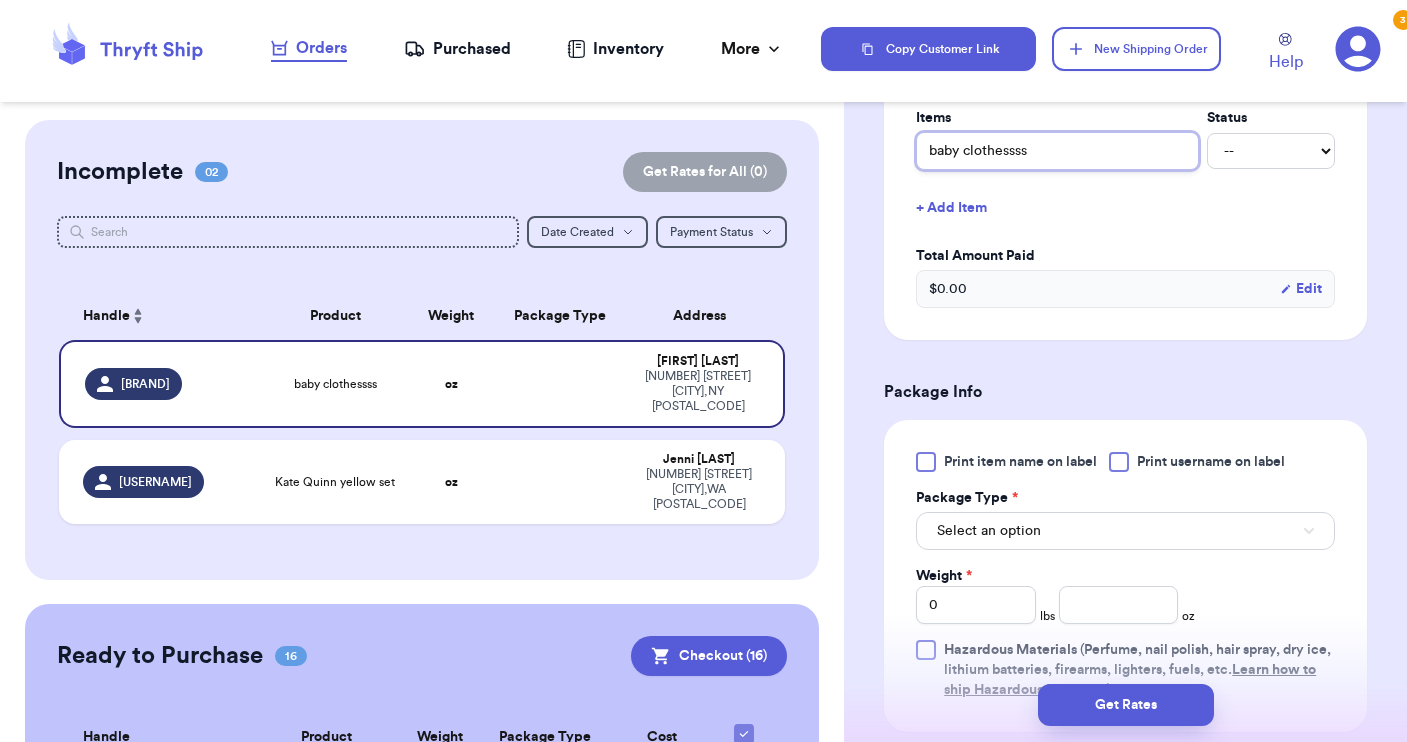 type on "baby clothessss" 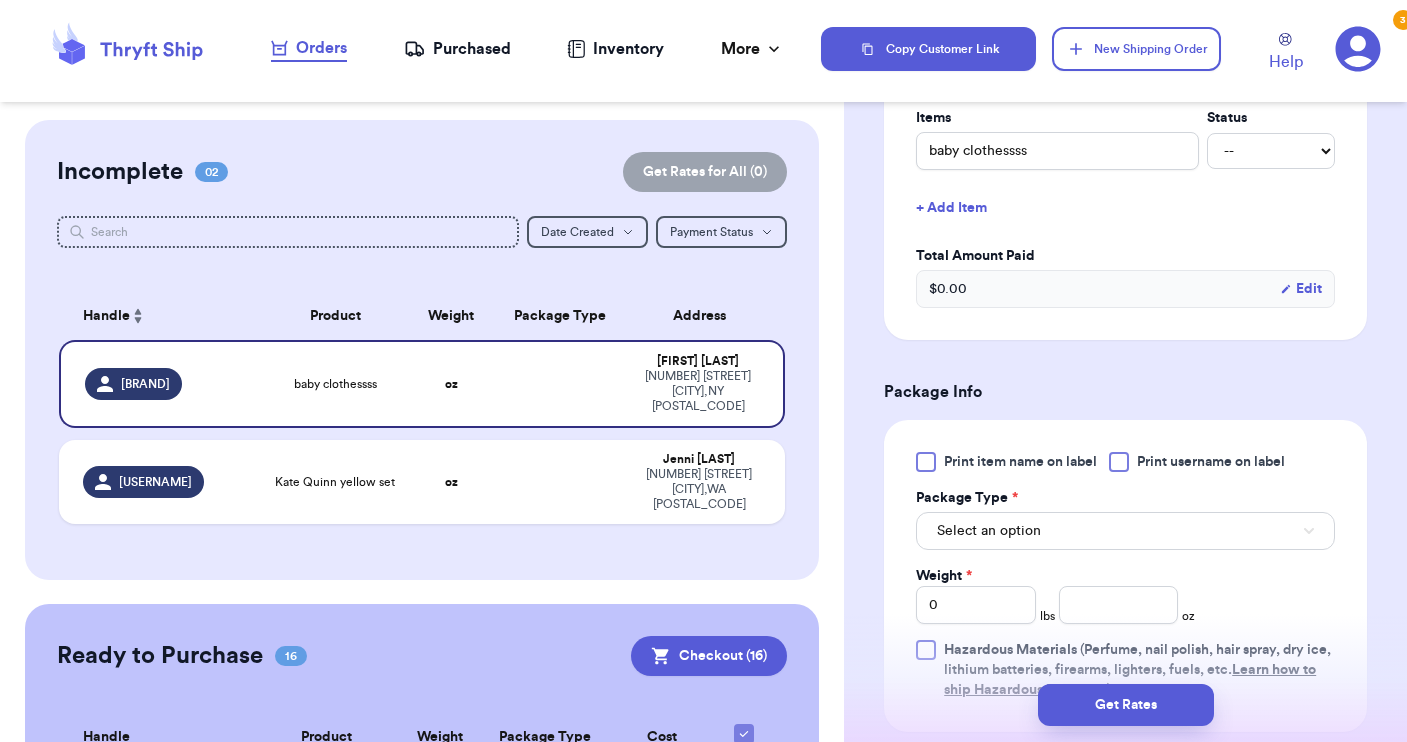 click on "Select an option" at bounding box center [1125, 531] 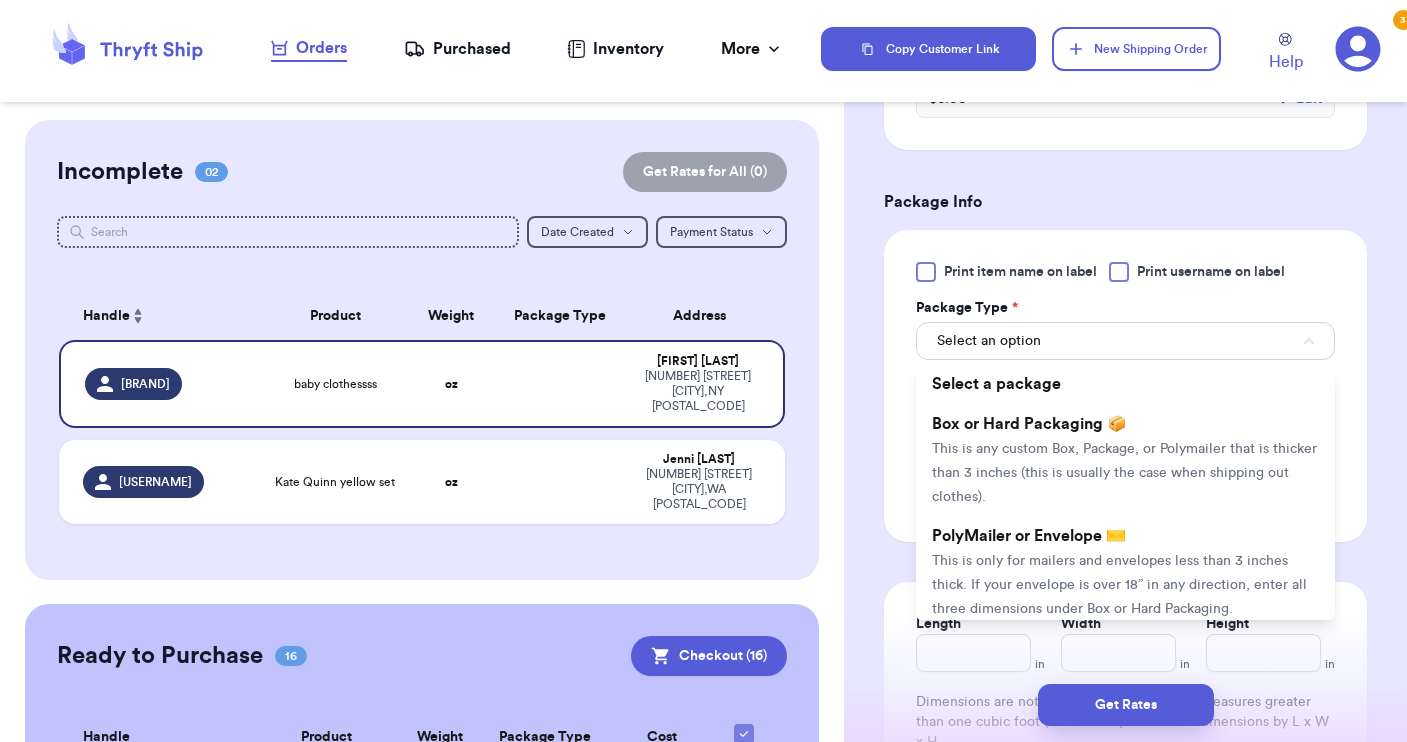 scroll, scrollTop: 1054, scrollLeft: 0, axis: vertical 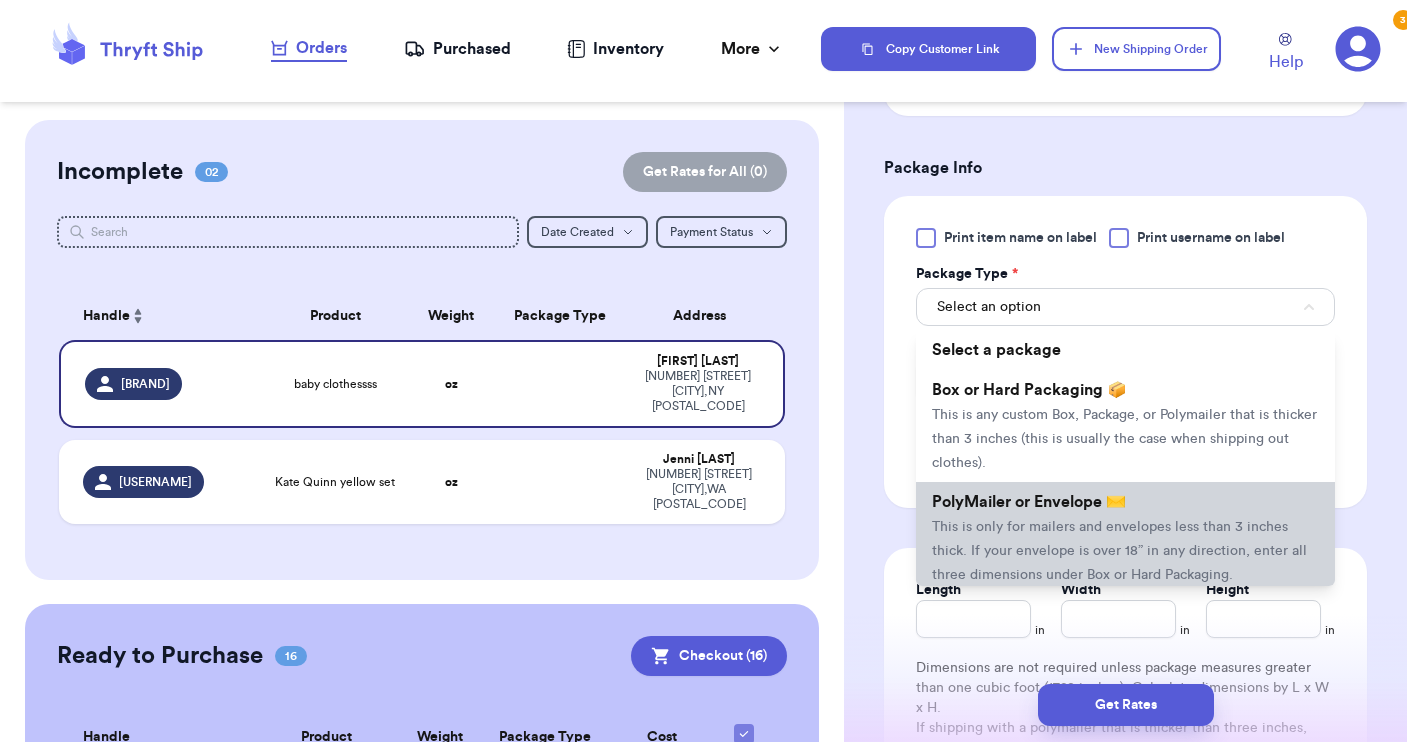 click on "This is only for mailers and envelopes less than 3 inches thick. If your envelope is over 18” in any direction, enter all three dimensions under Box or Hard Packaging." at bounding box center (1119, 551) 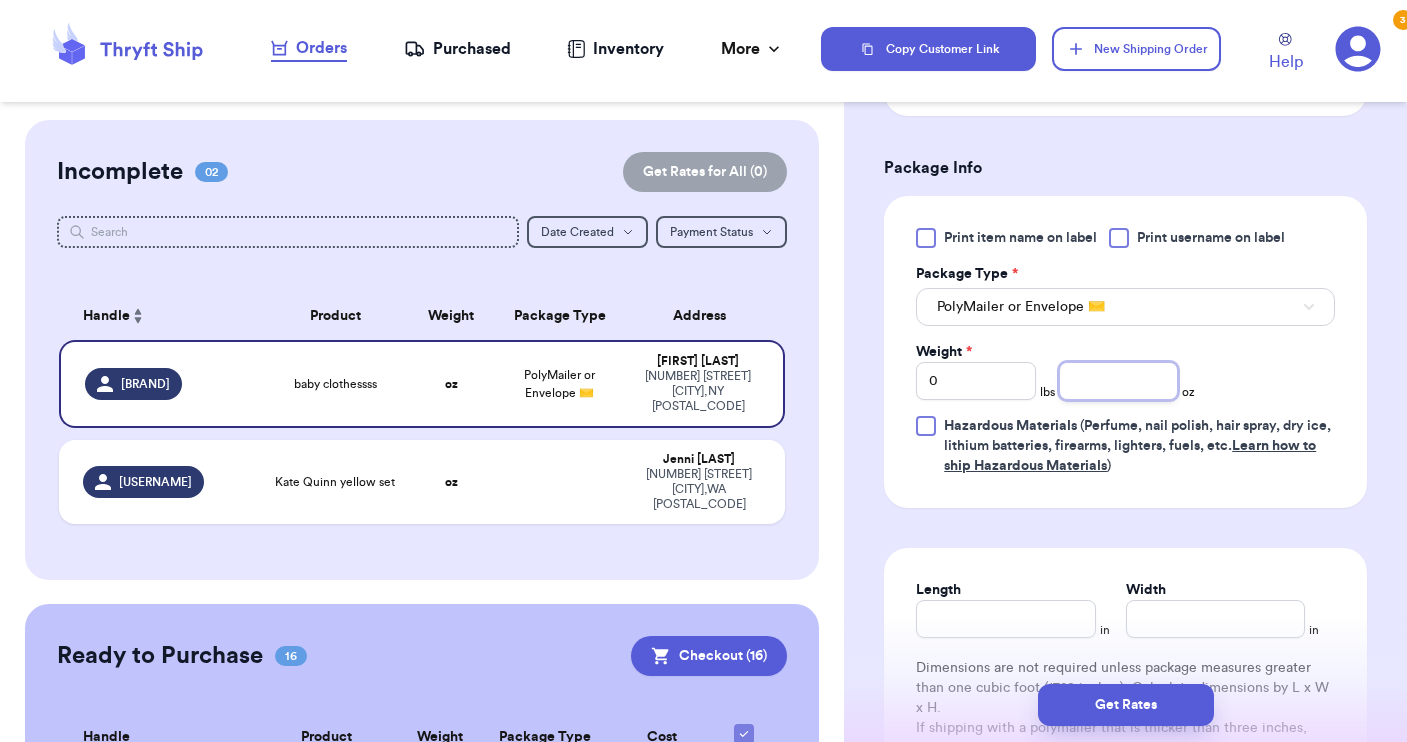 click at bounding box center [1119, 381] 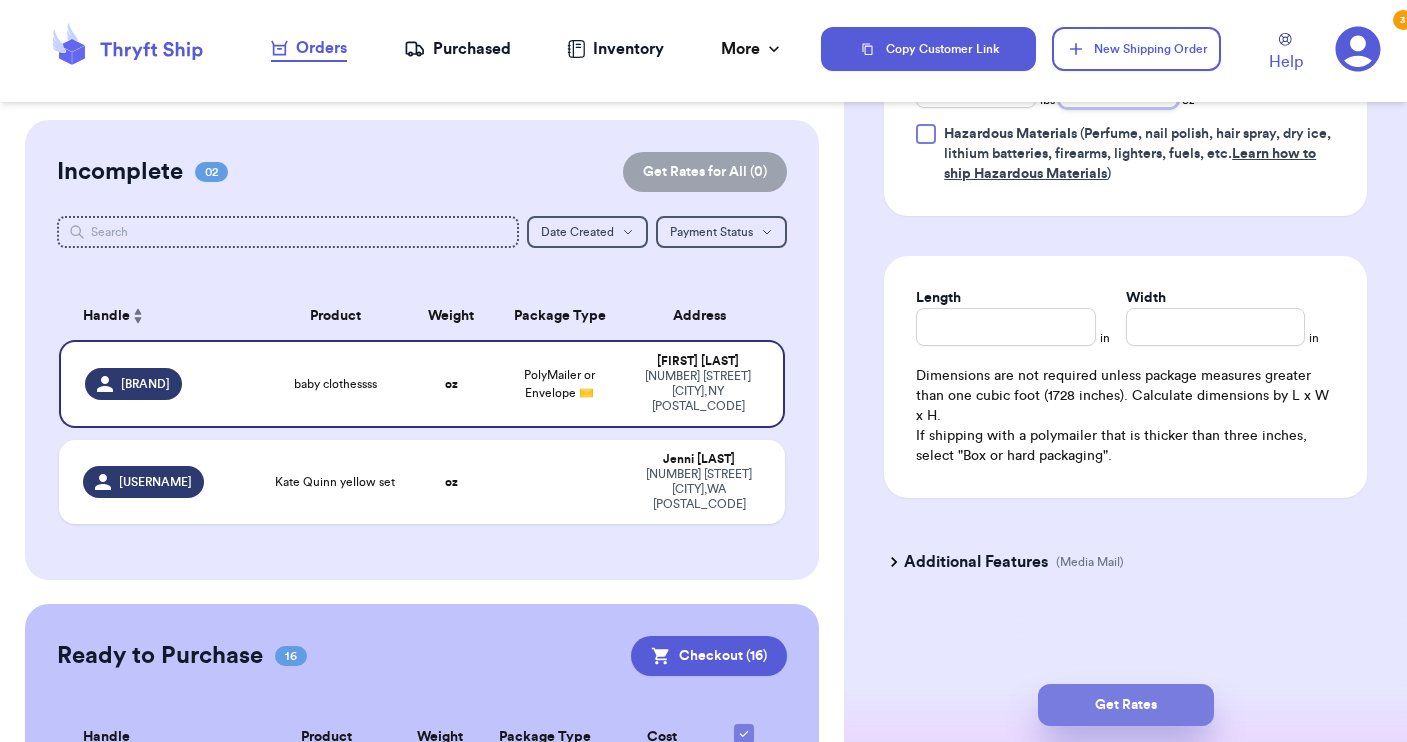 type on "10" 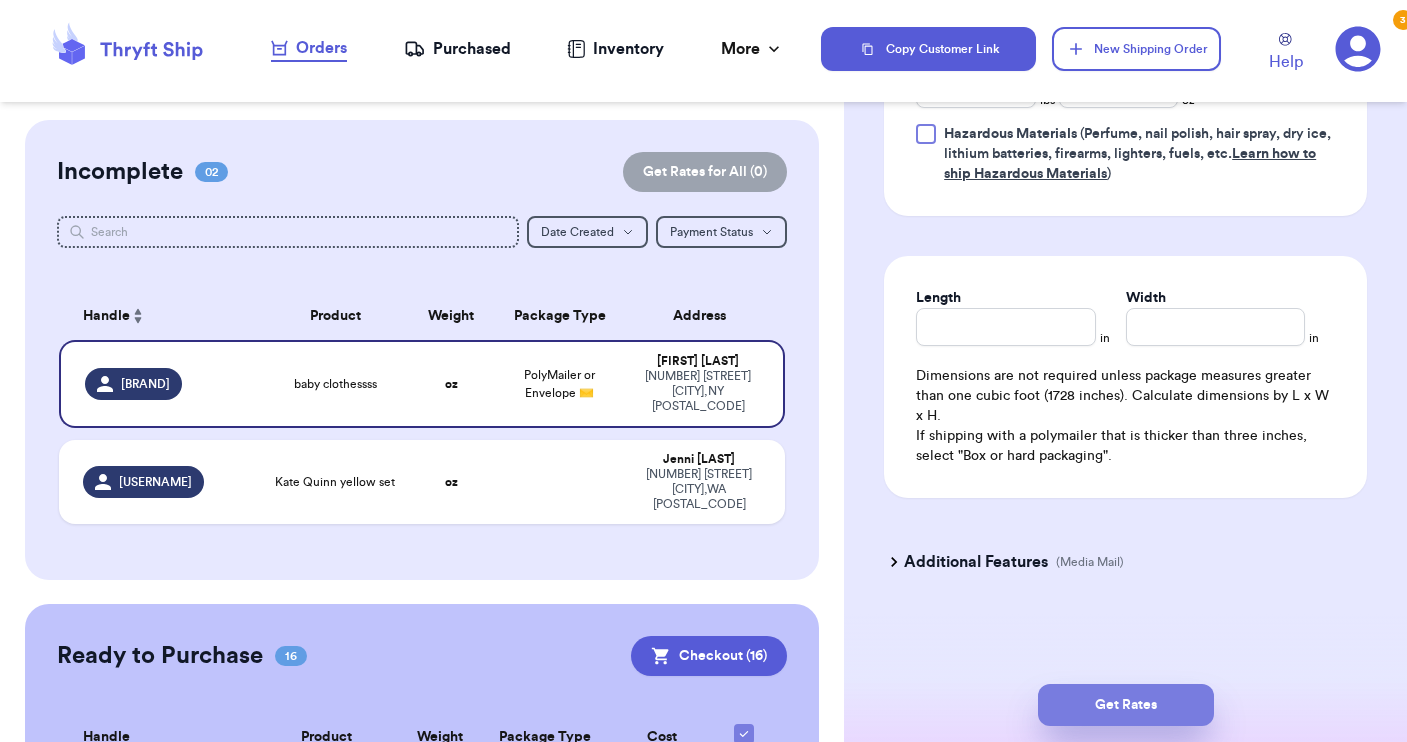 click on "Get Rates" at bounding box center [1126, 705] 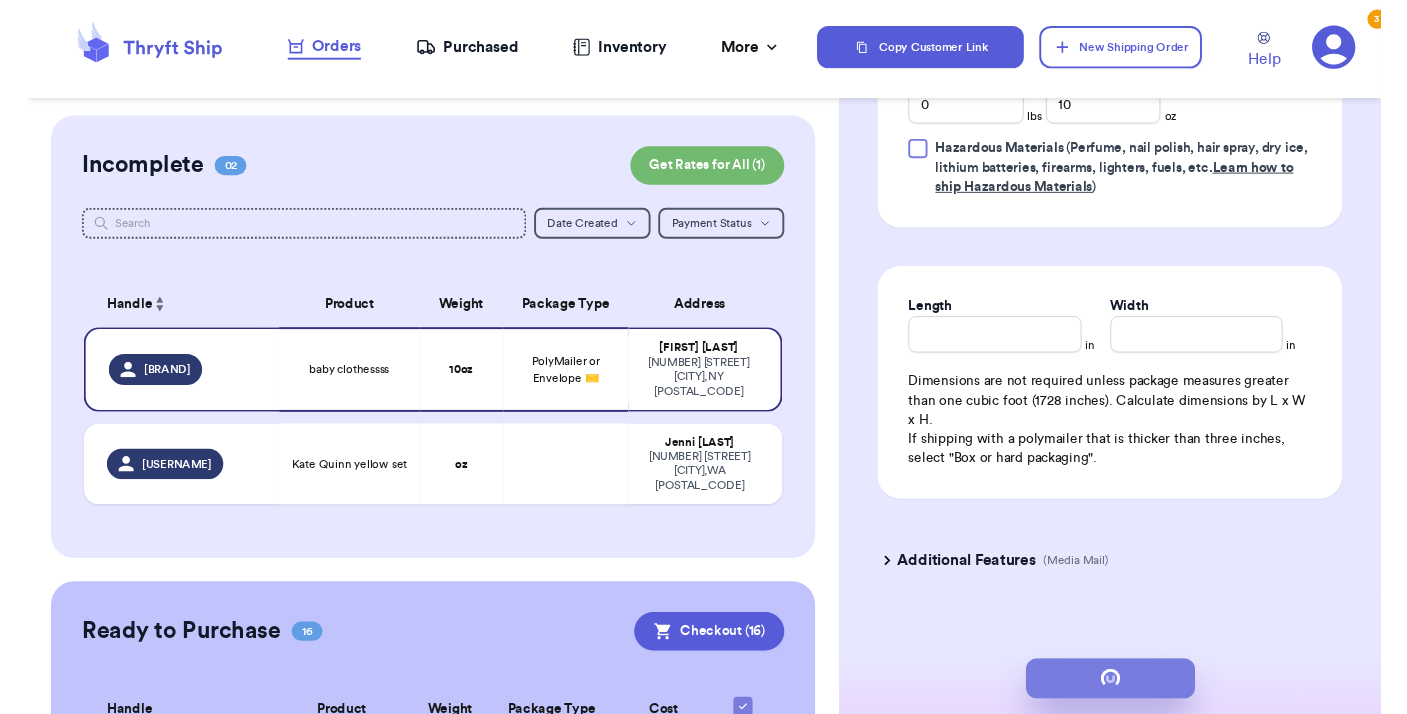 scroll, scrollTop: 0, scrollLeft: 0, axis: both 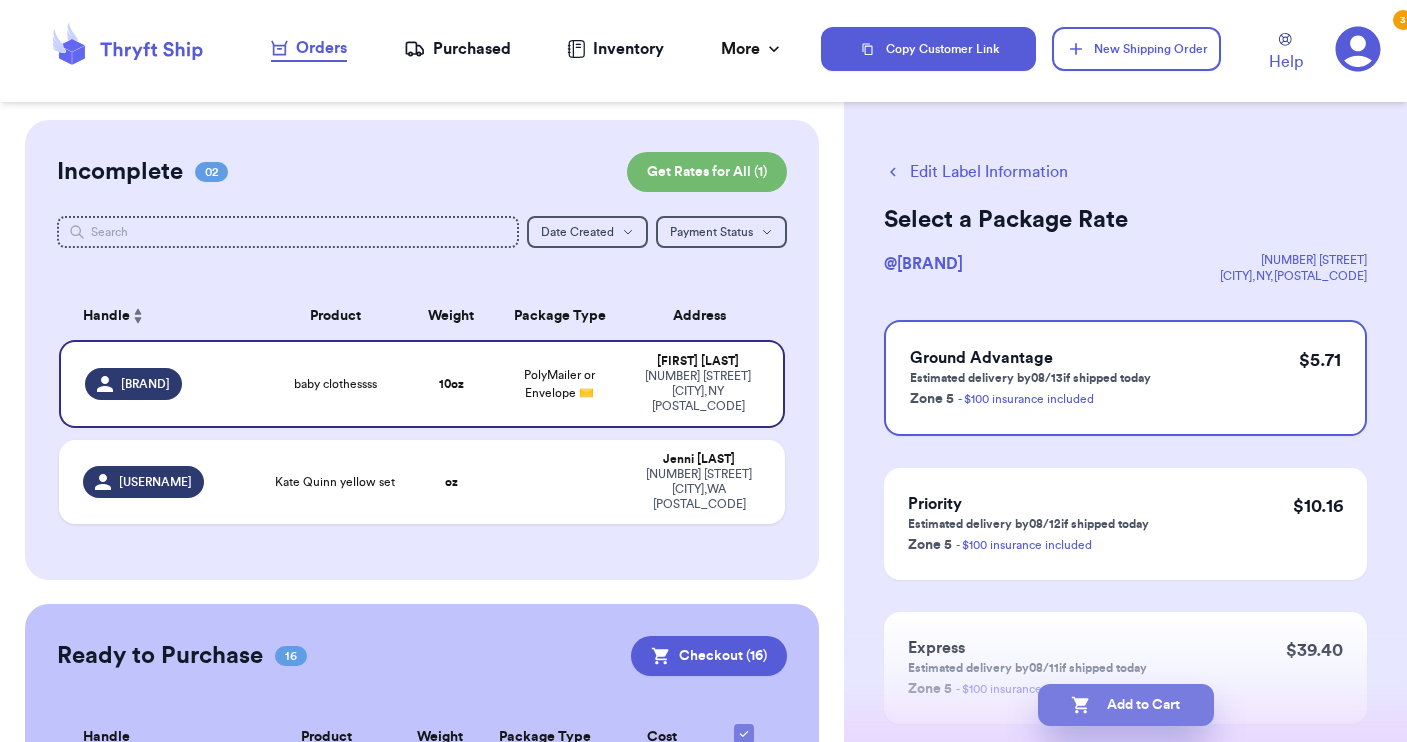 click on "Add to Cart" at bounding box center [1126, 705] 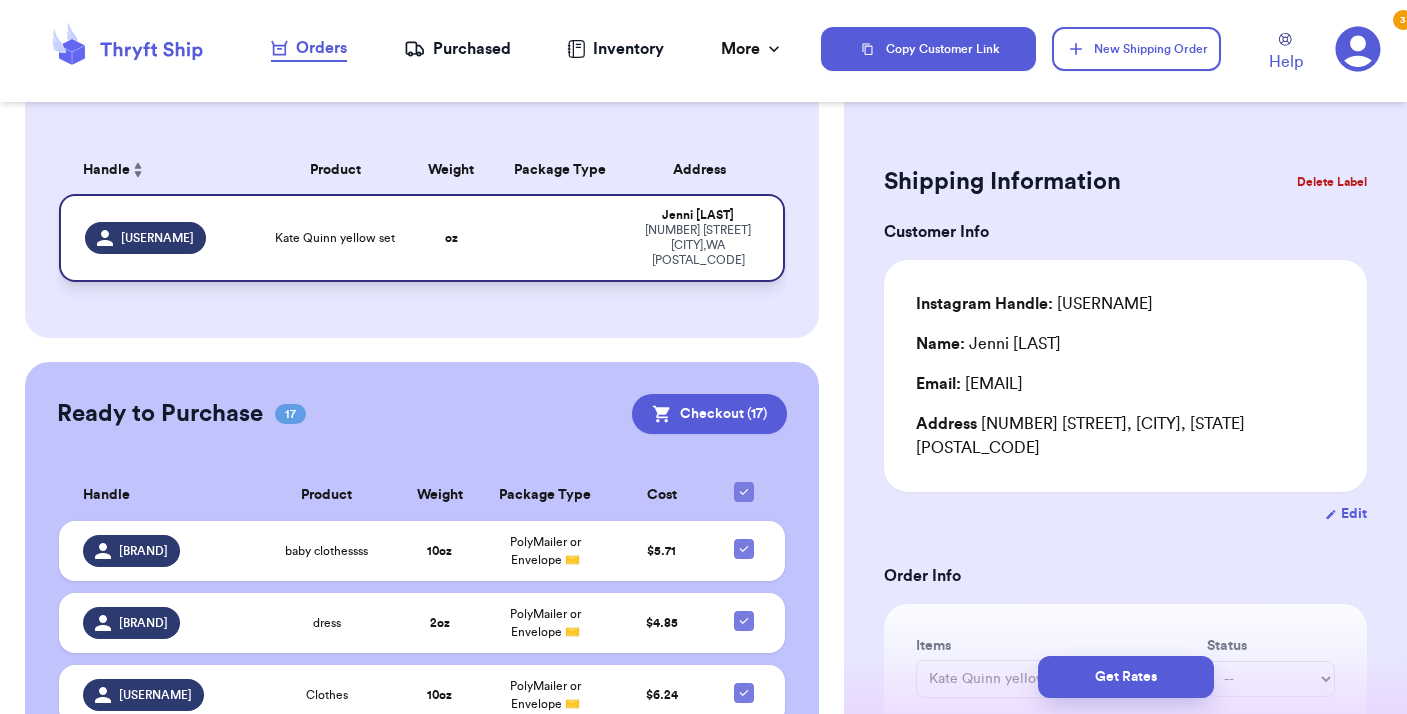 scroll, scrollTop: 193, scrollLeft: 0, axis: vertical 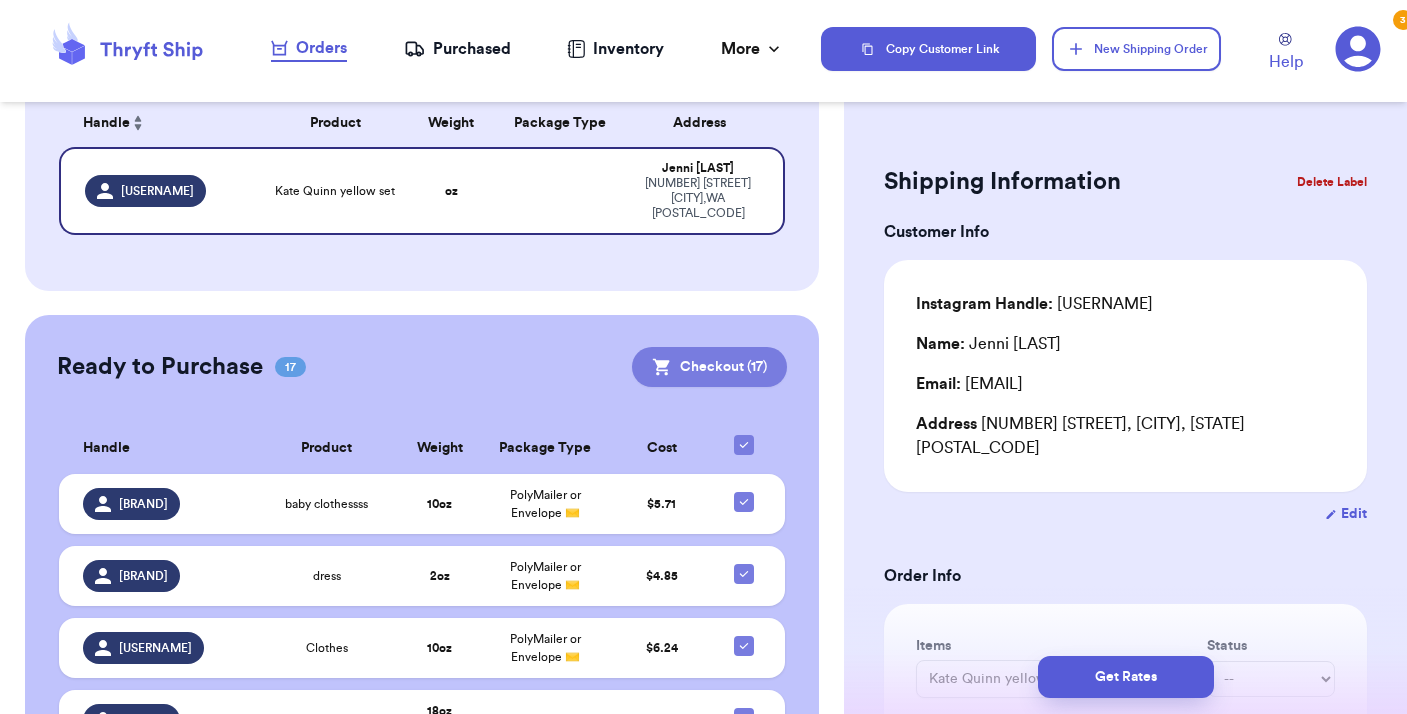 click on "Checkout ( 17 )" at bounding box center [709, 367] 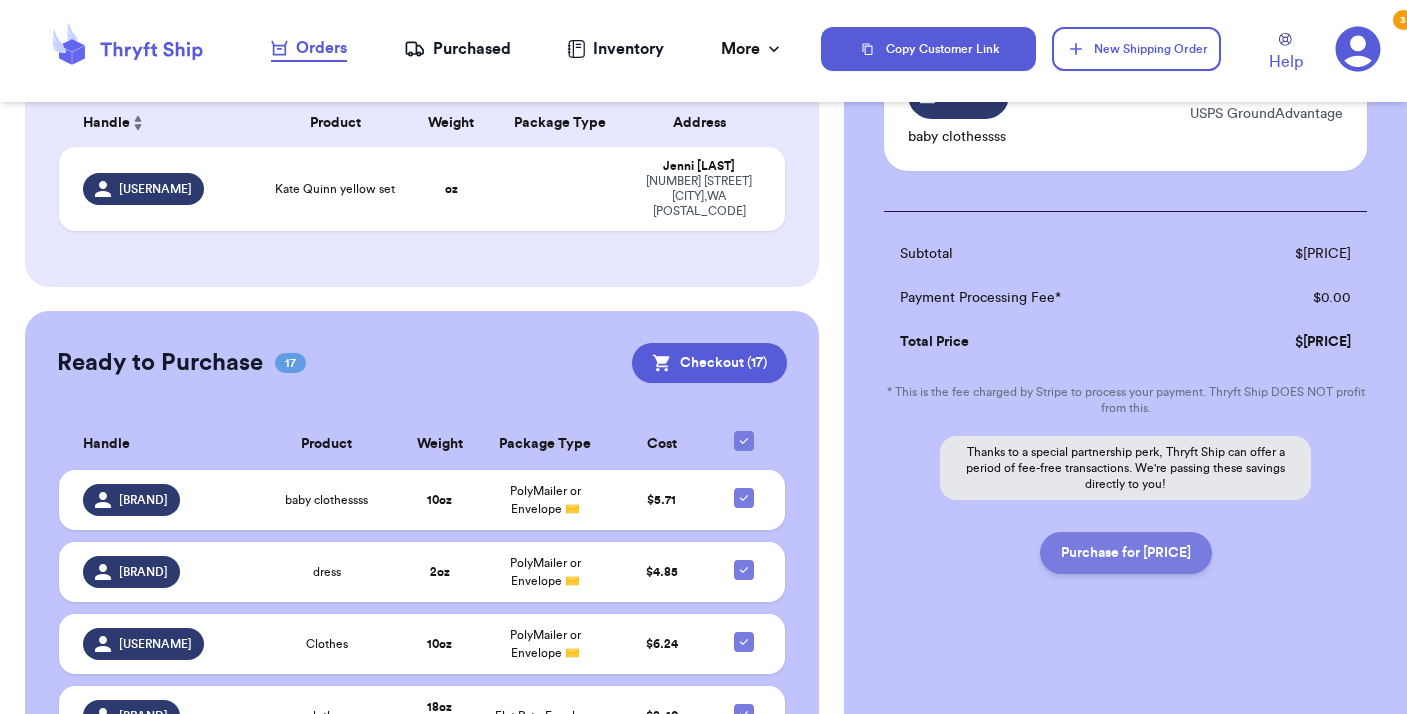 scroll, scrollTop: 2405, scrollLeft: 0, axis: vertical 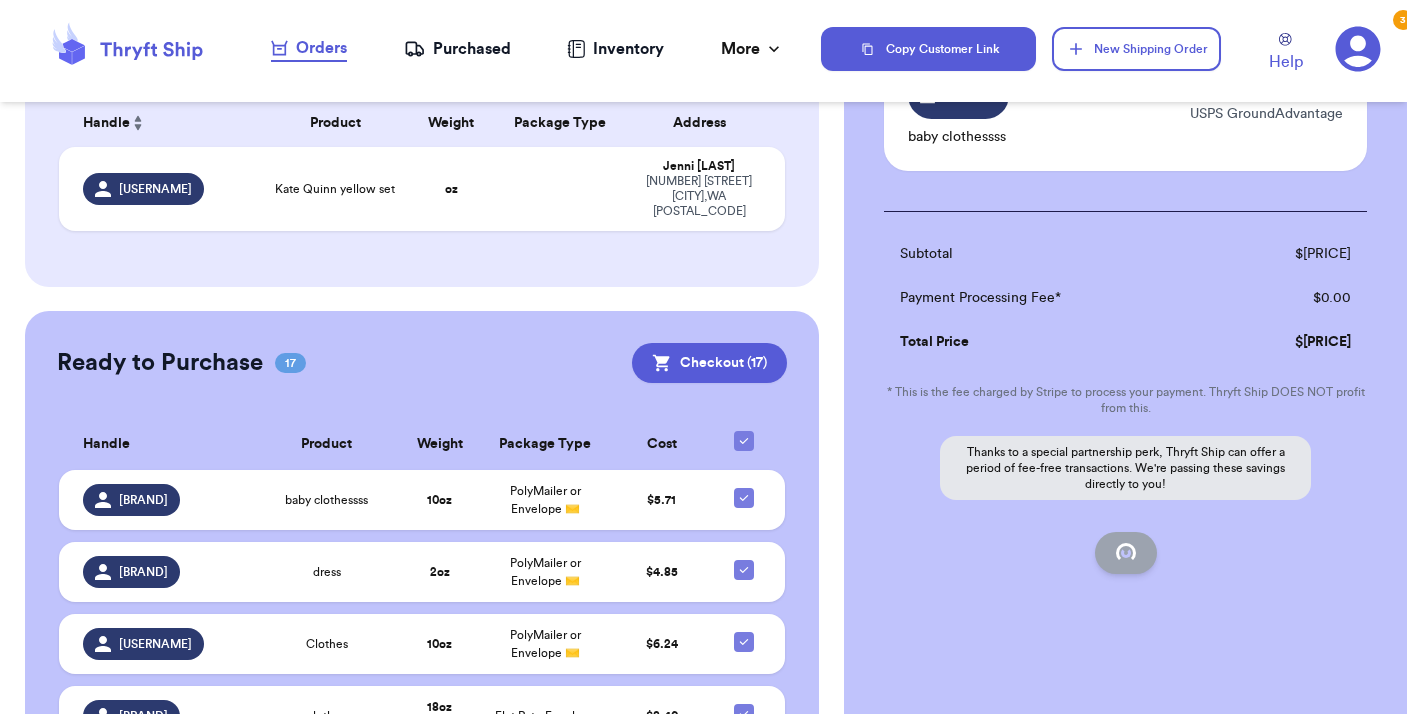 checkbox on "false" 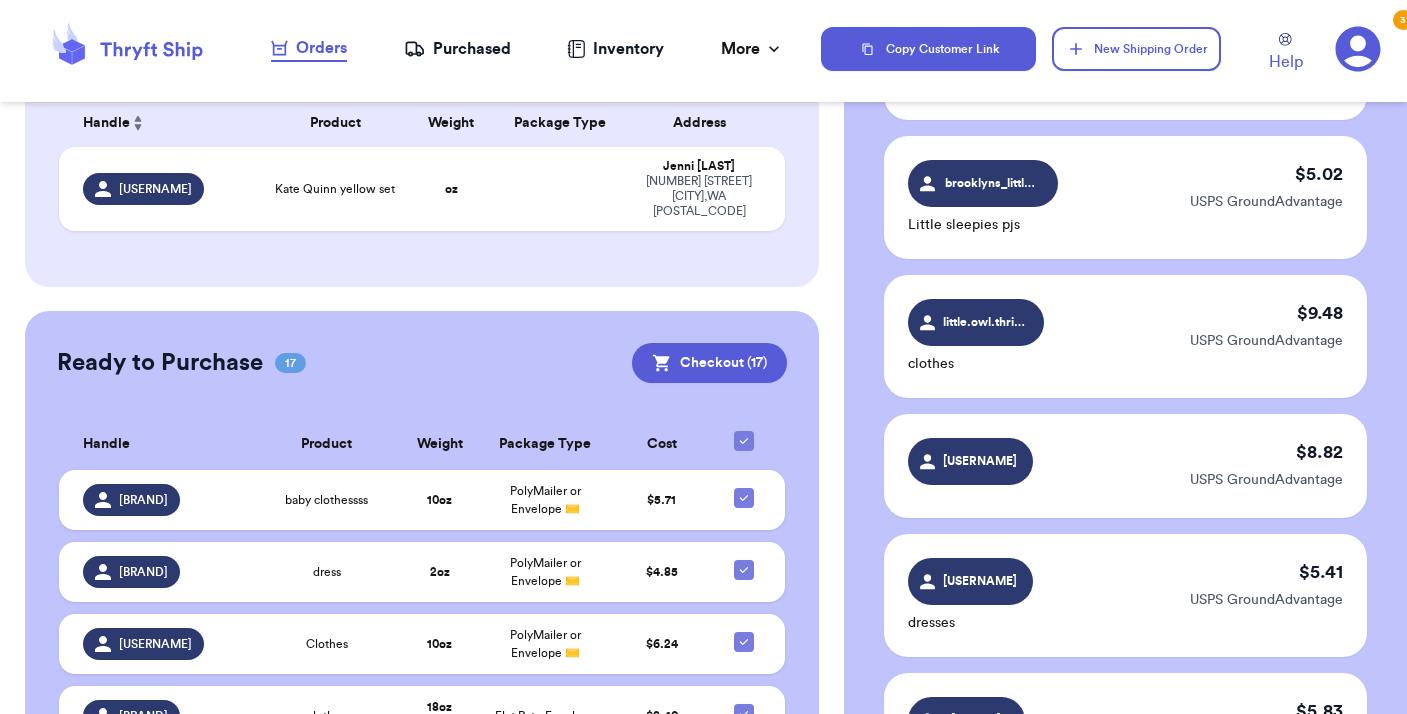checkbox on "true" 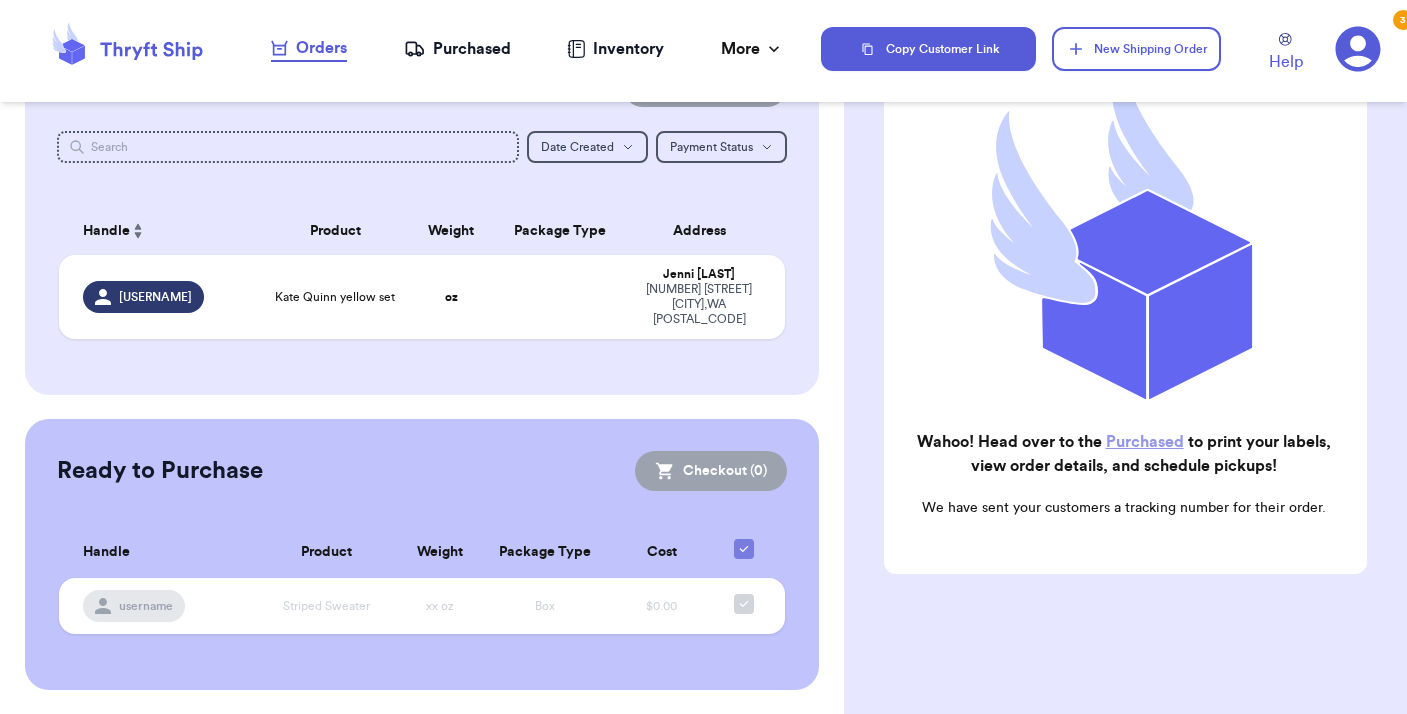 scroll, scrollTop: 69, scrollLeft: 0, axis: vertical 